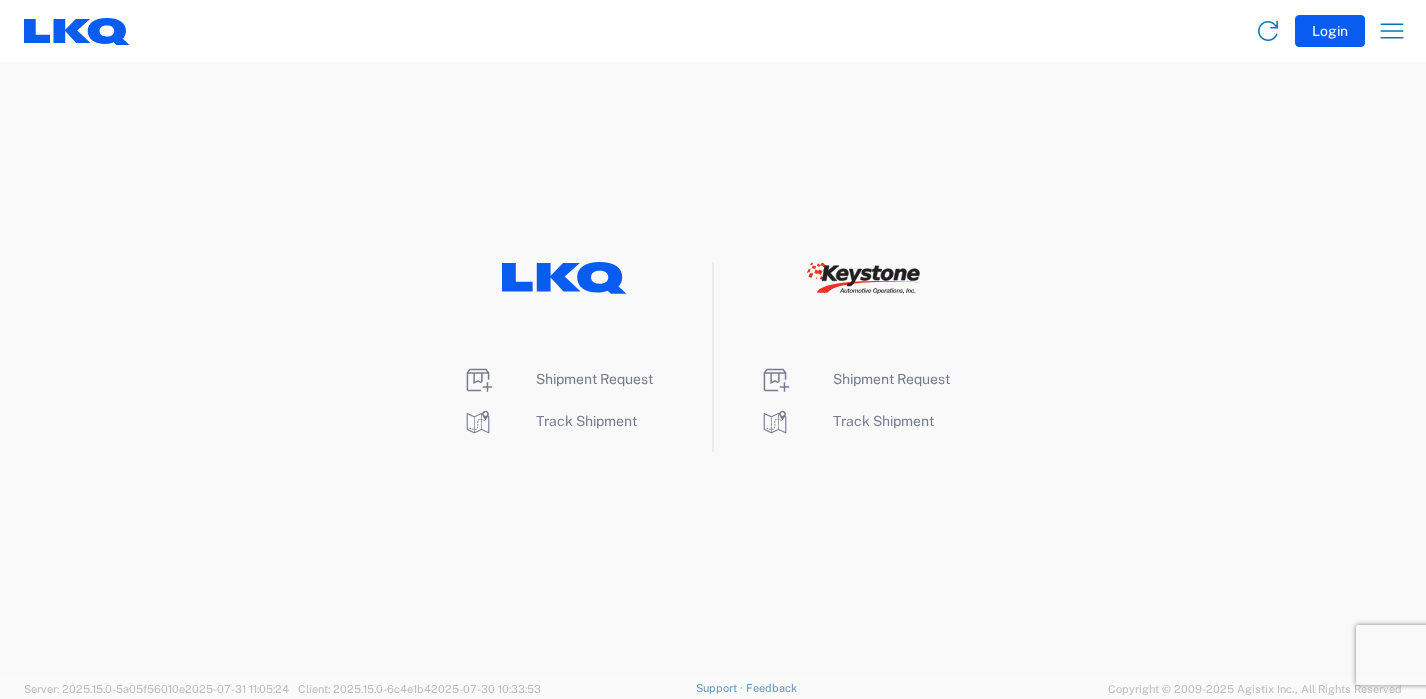 scroll, scrollTop: 0, scrollLeft: 0, axis: both 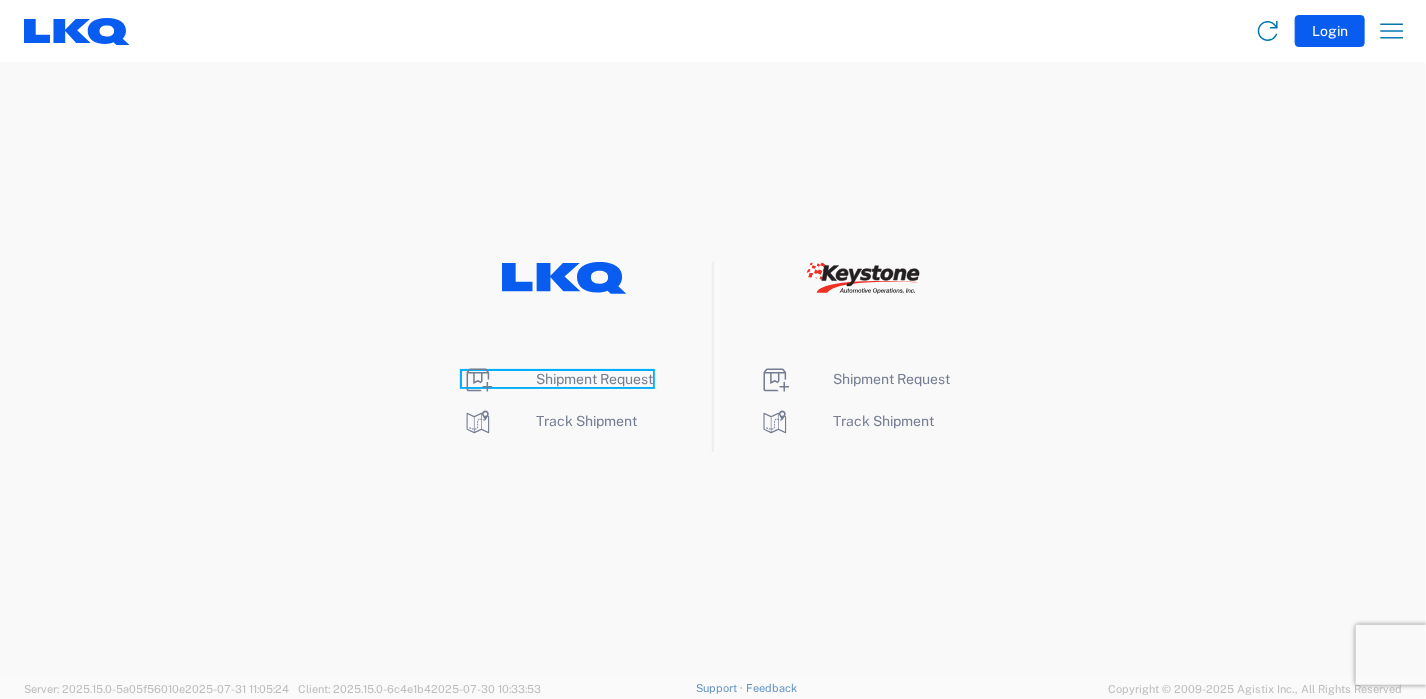 click on "Shipment Request" 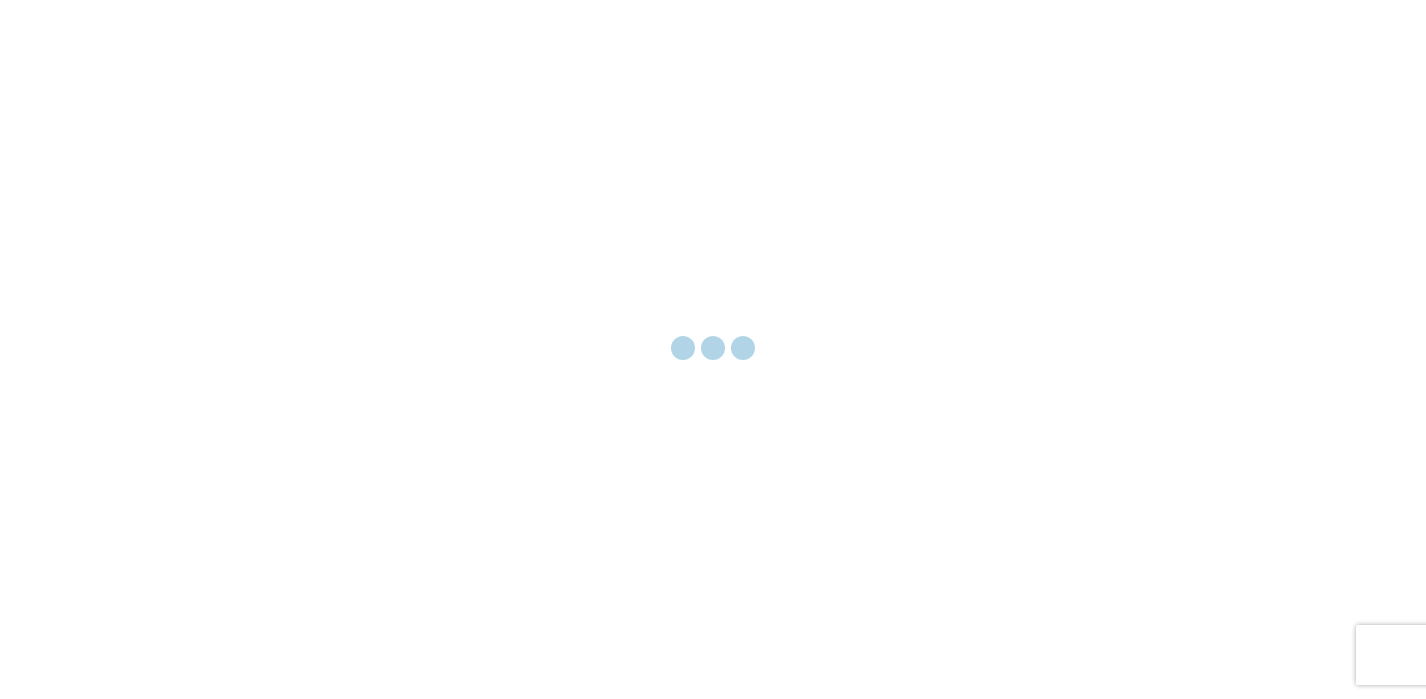 scroll, scrollTop: 0, scrollLeft: 0, axis: both 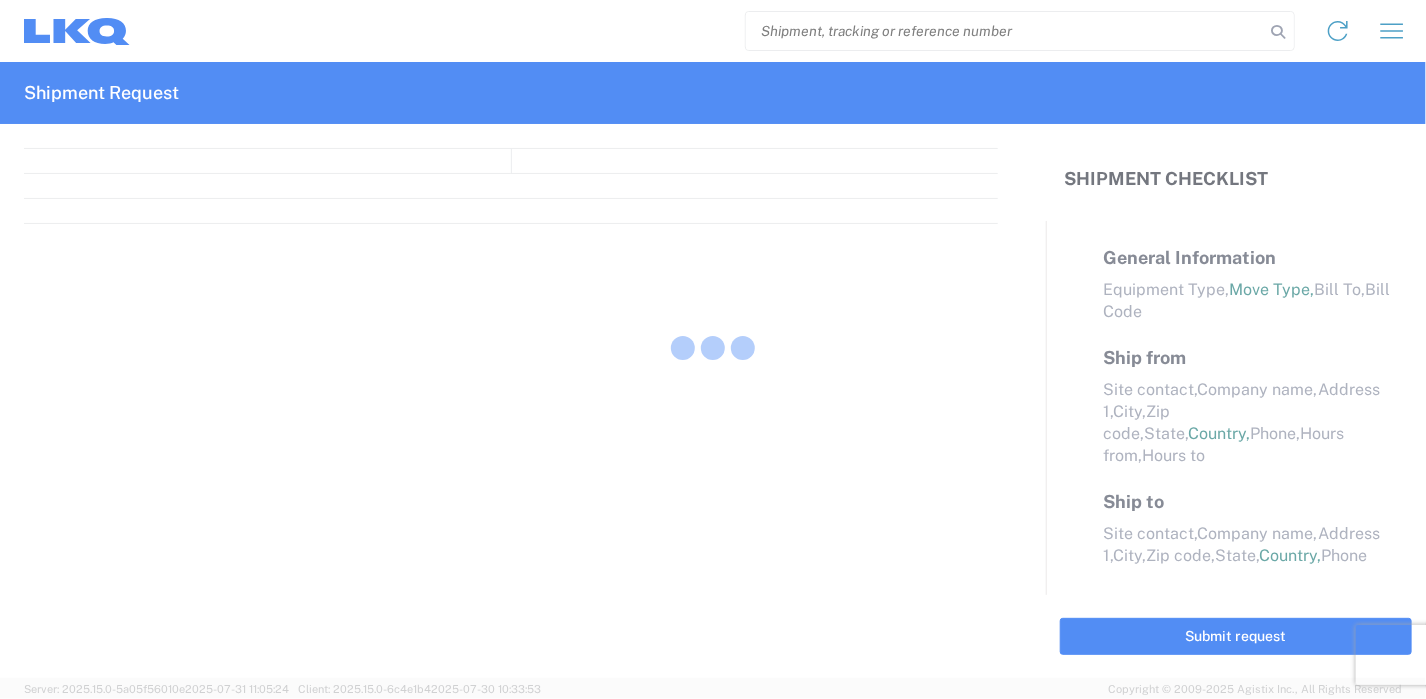 select on "FULL" 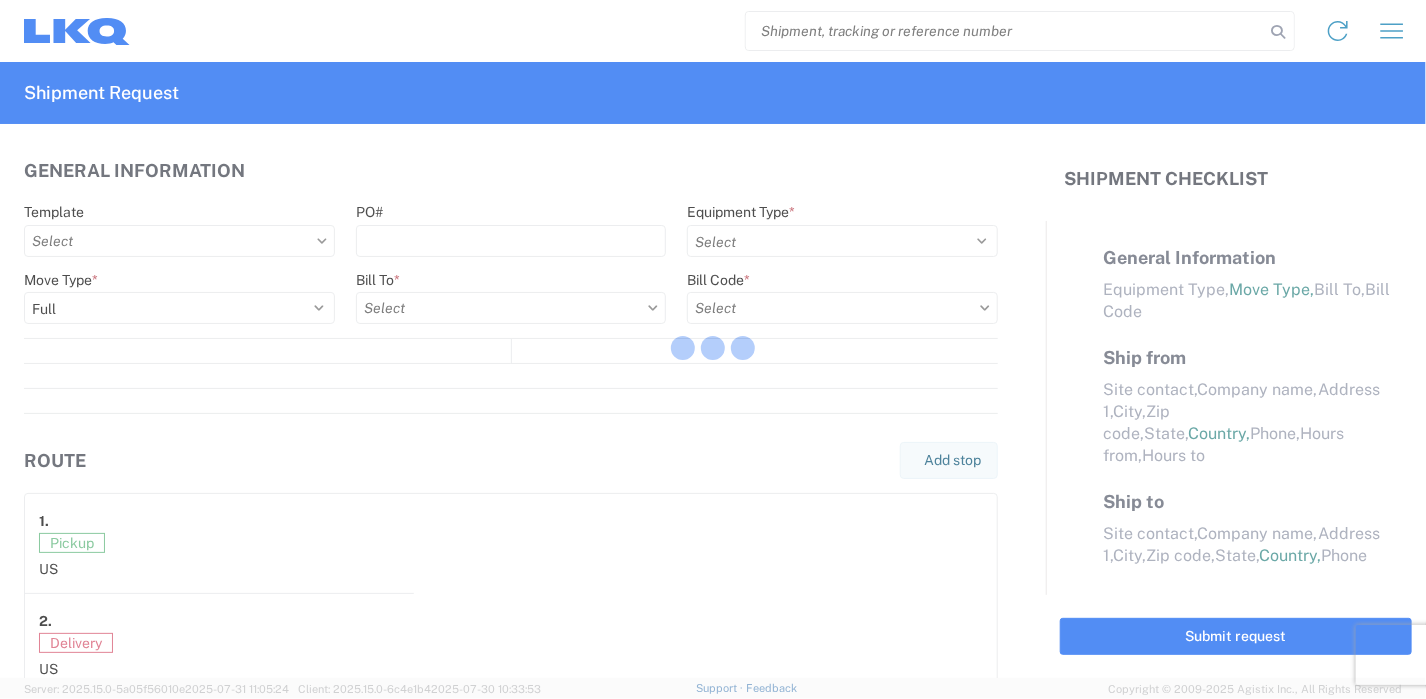 select on "LBS" 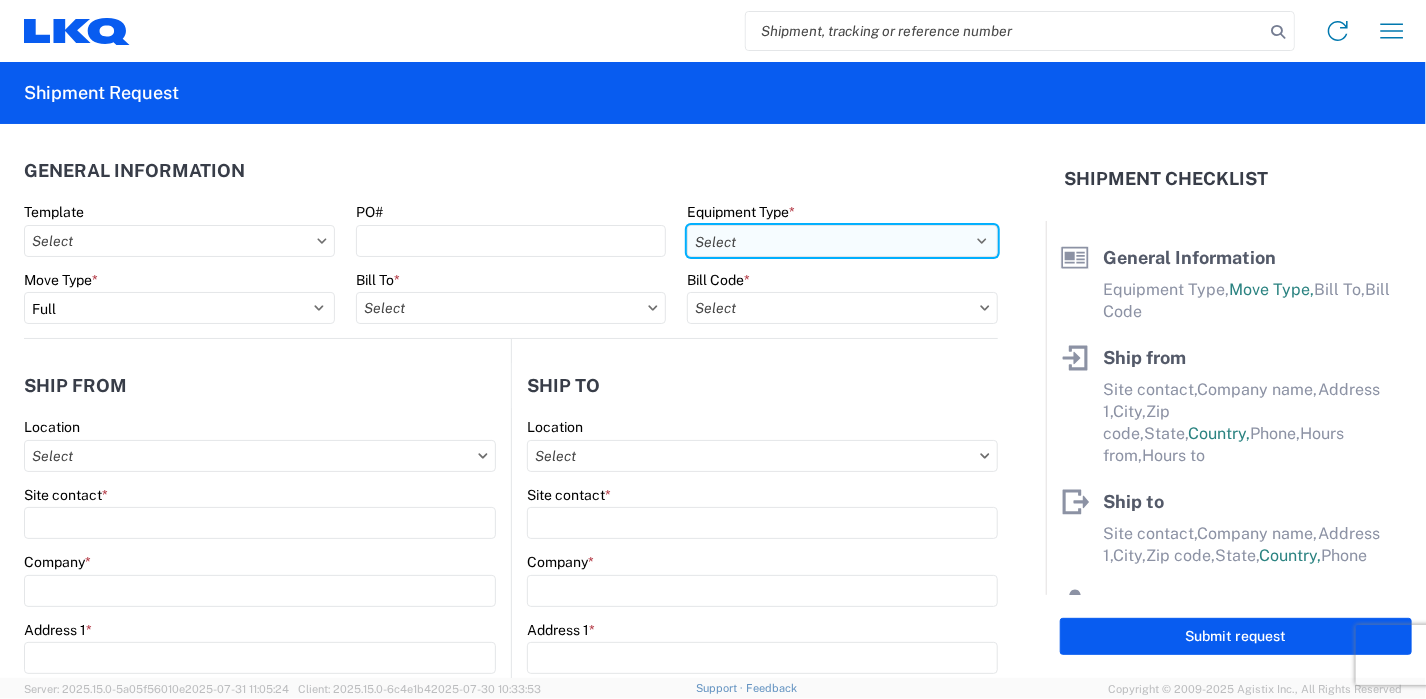 click on "Select 53’ Dry Van Flatbed Dropdeck (van) Lowboy (flatbed) Rail" at bounding box center [842, 241] 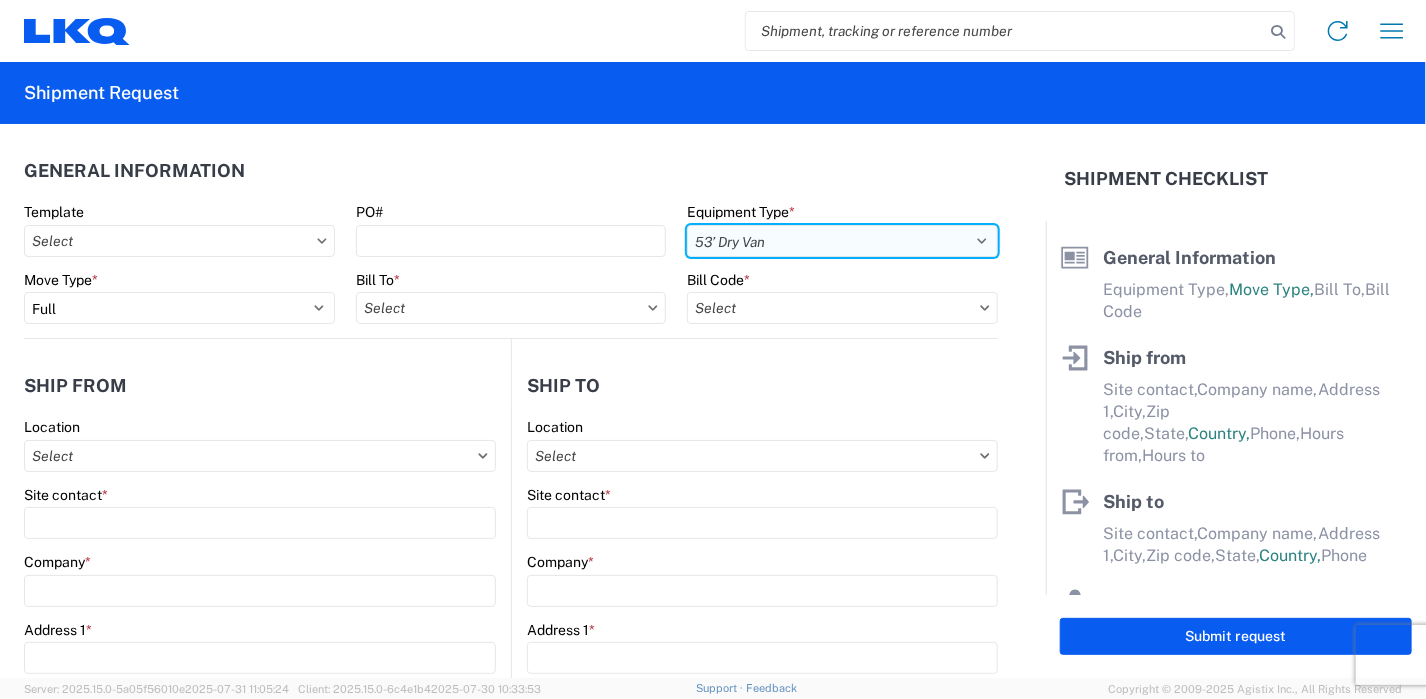 click on "Select 53’ Dry Van Flatbed Dropdeck (van) Lowboy (flatbed) Rail" at bounding box center (842, 241) 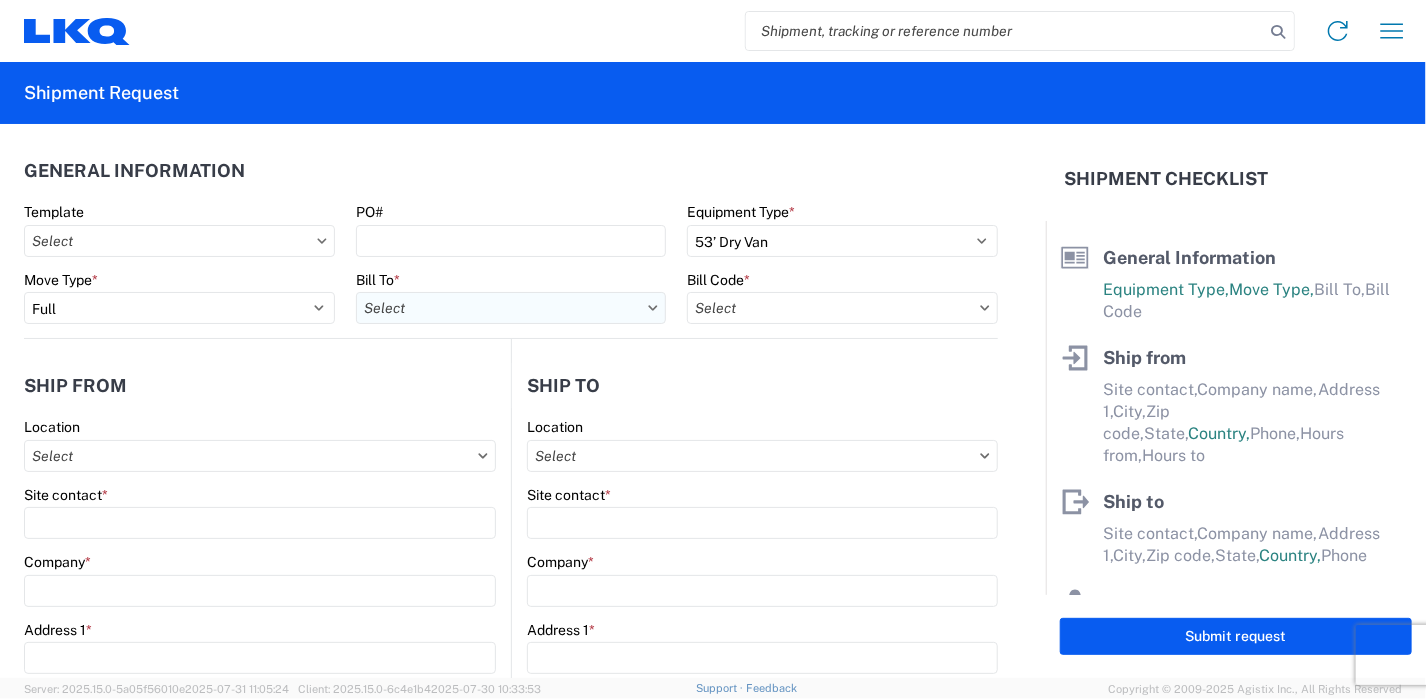 click on "Bill To  *" at bounding box center (511, 308) 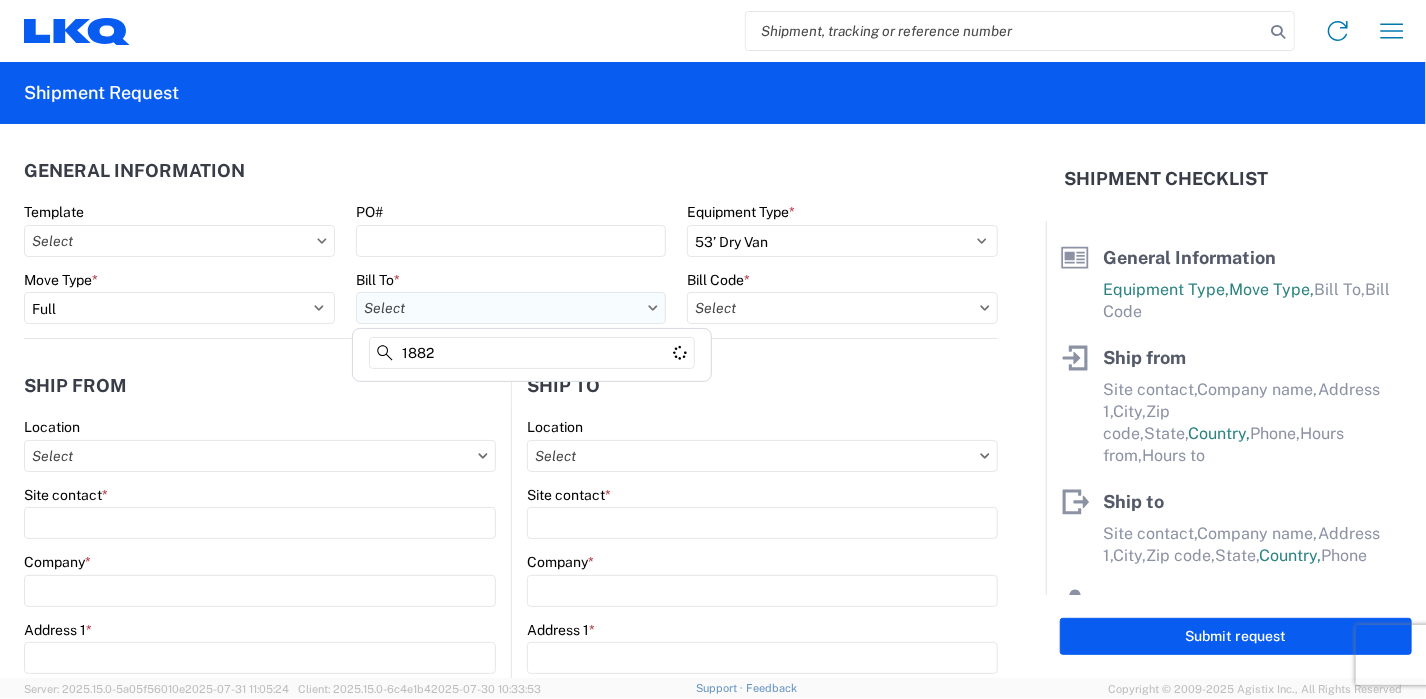 type on "1882" 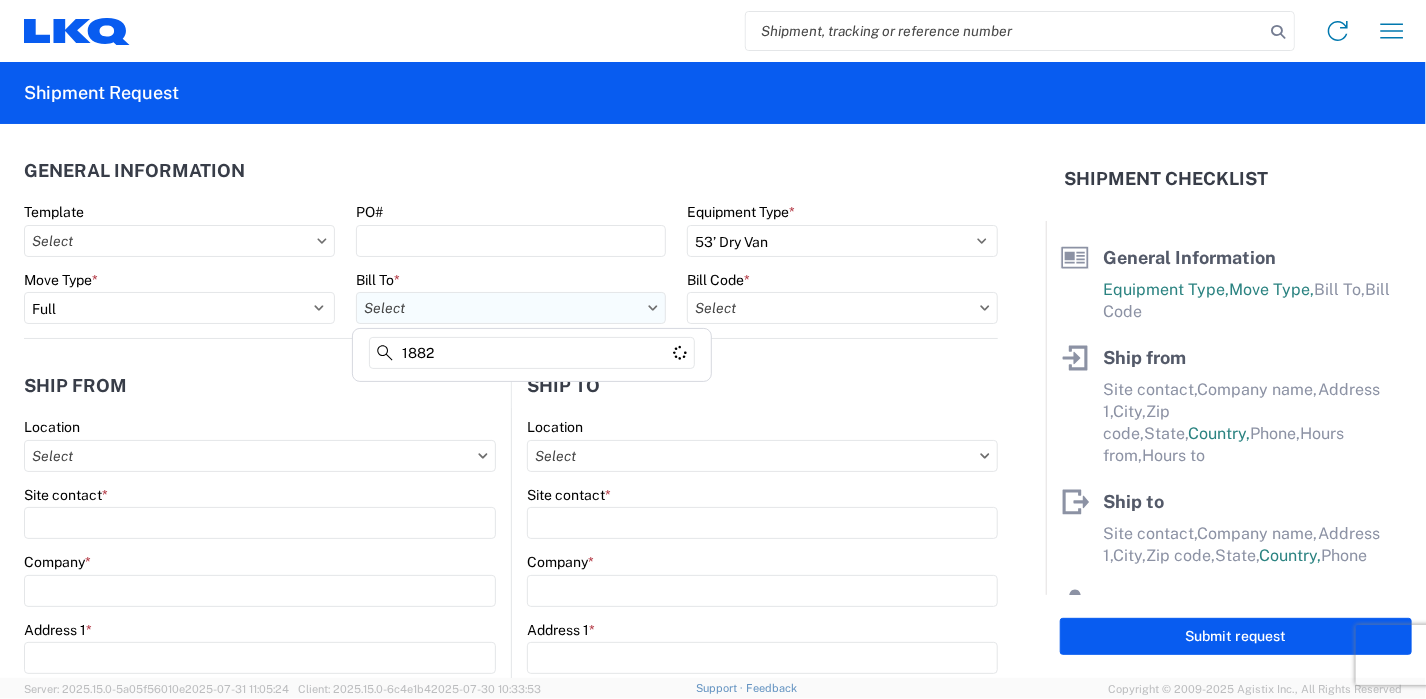 scroll, scrollTop: 82, scrollLeft: 0, axis: vertical 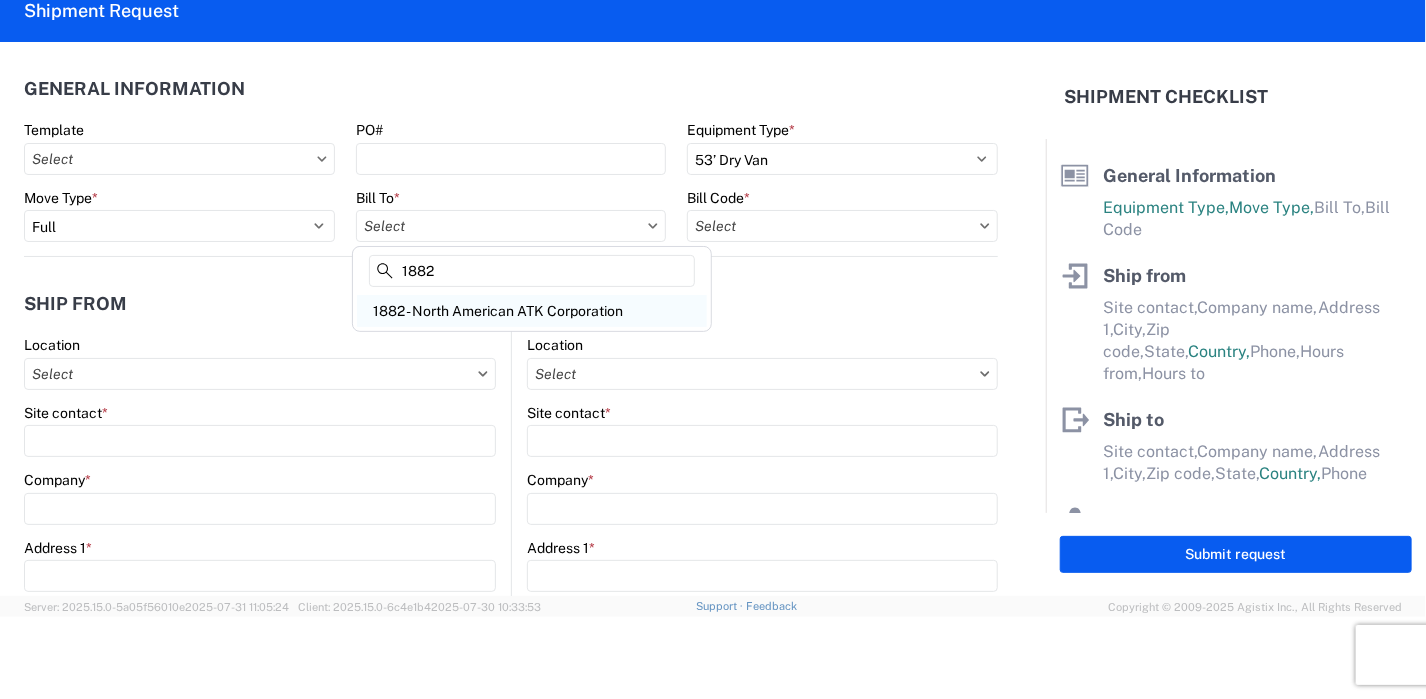 click on "1882 - North American ATK Corporation" 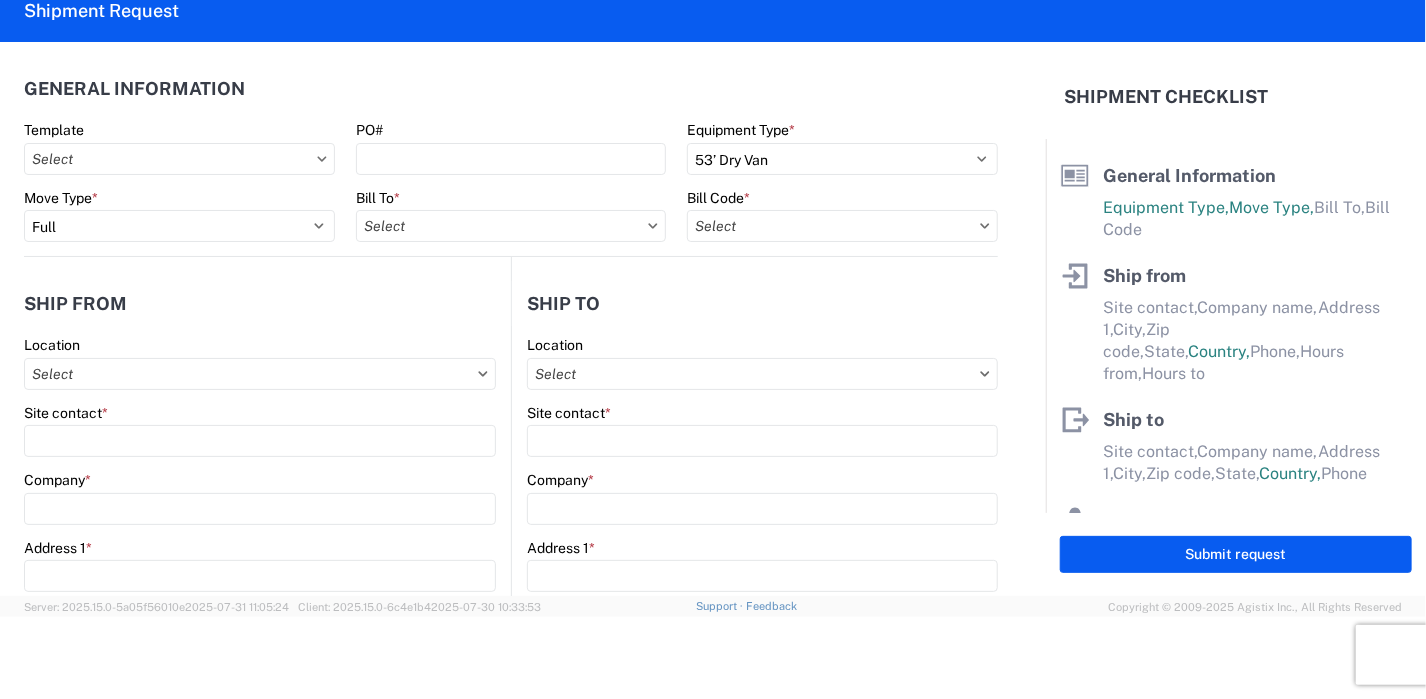 type on "1882 - North American ATK Corporation" 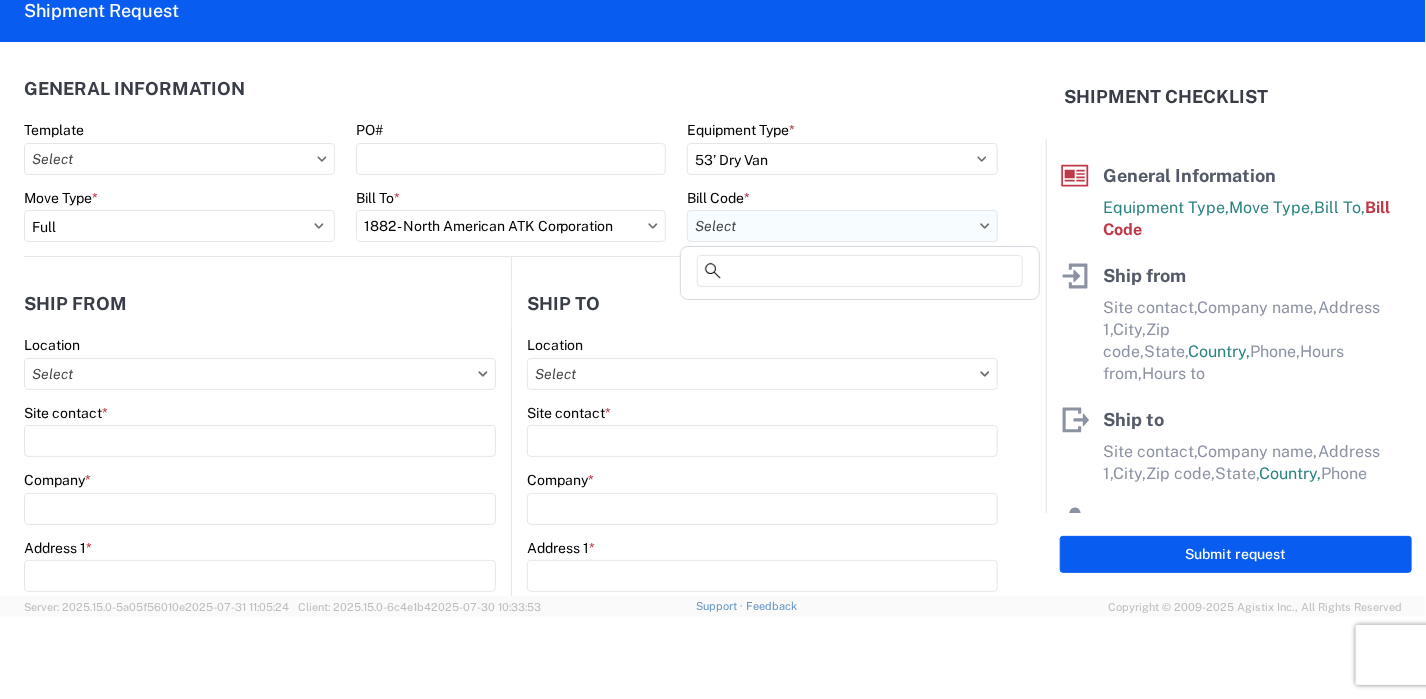 click on "Bill Code  *" at bounding box center (842, 226) 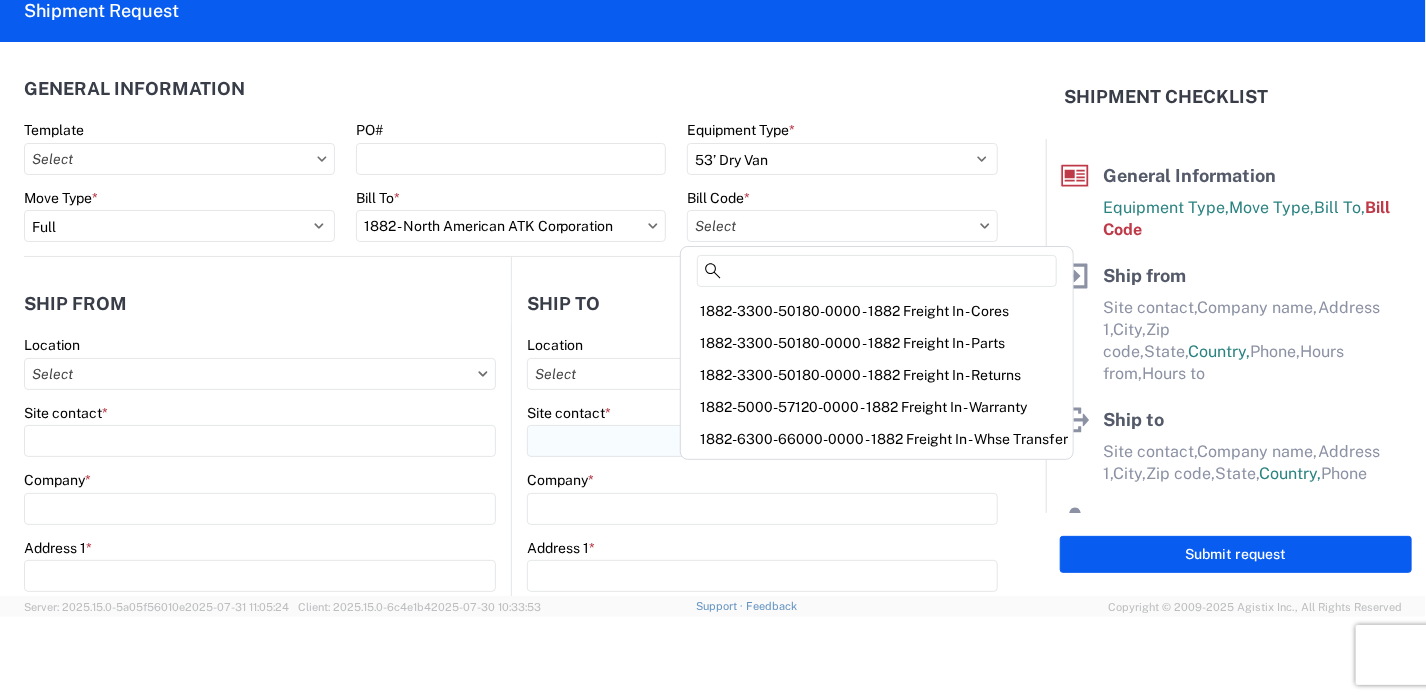 click on "1882-6300-66000-0000 - 1882 Freight In - Whse Transfer" 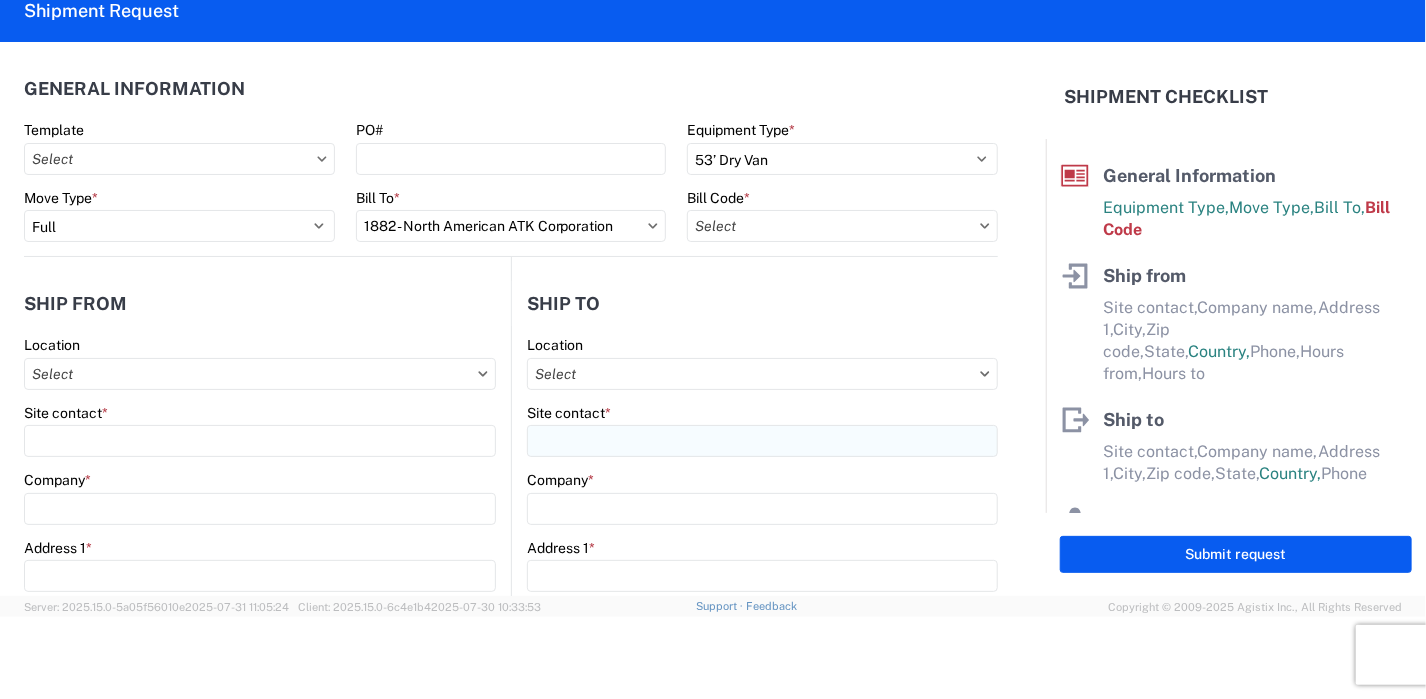 type on "1882-6300-66000-0000 - 1882 Freight In - Whse Transfer" 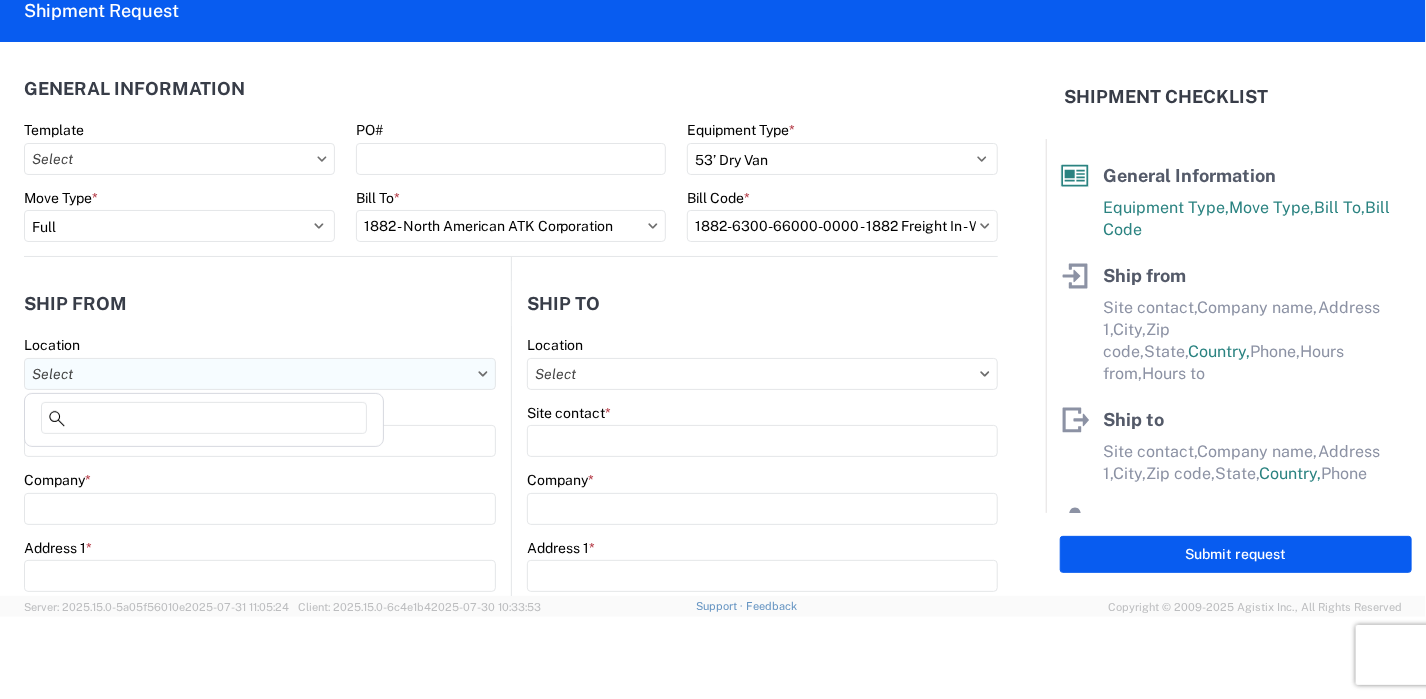 click on "Location" at bounding box center [260, 374] 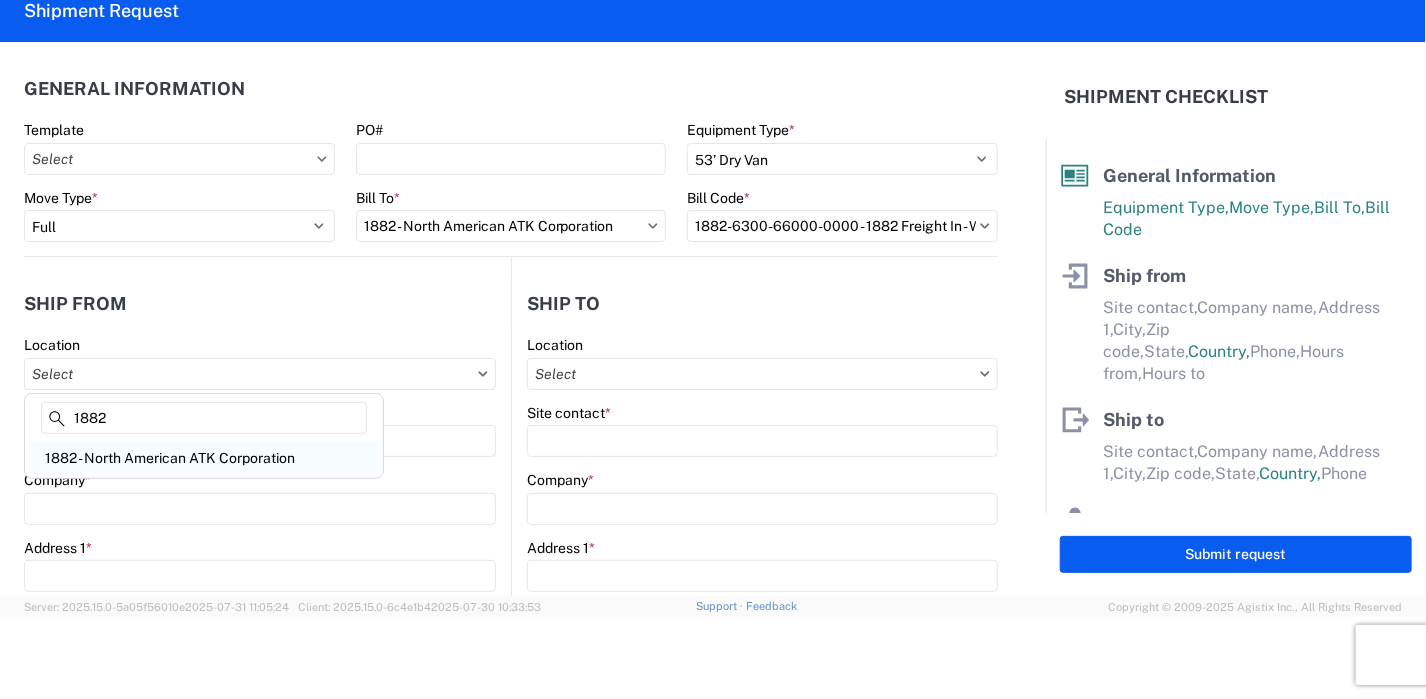 type on "1882" 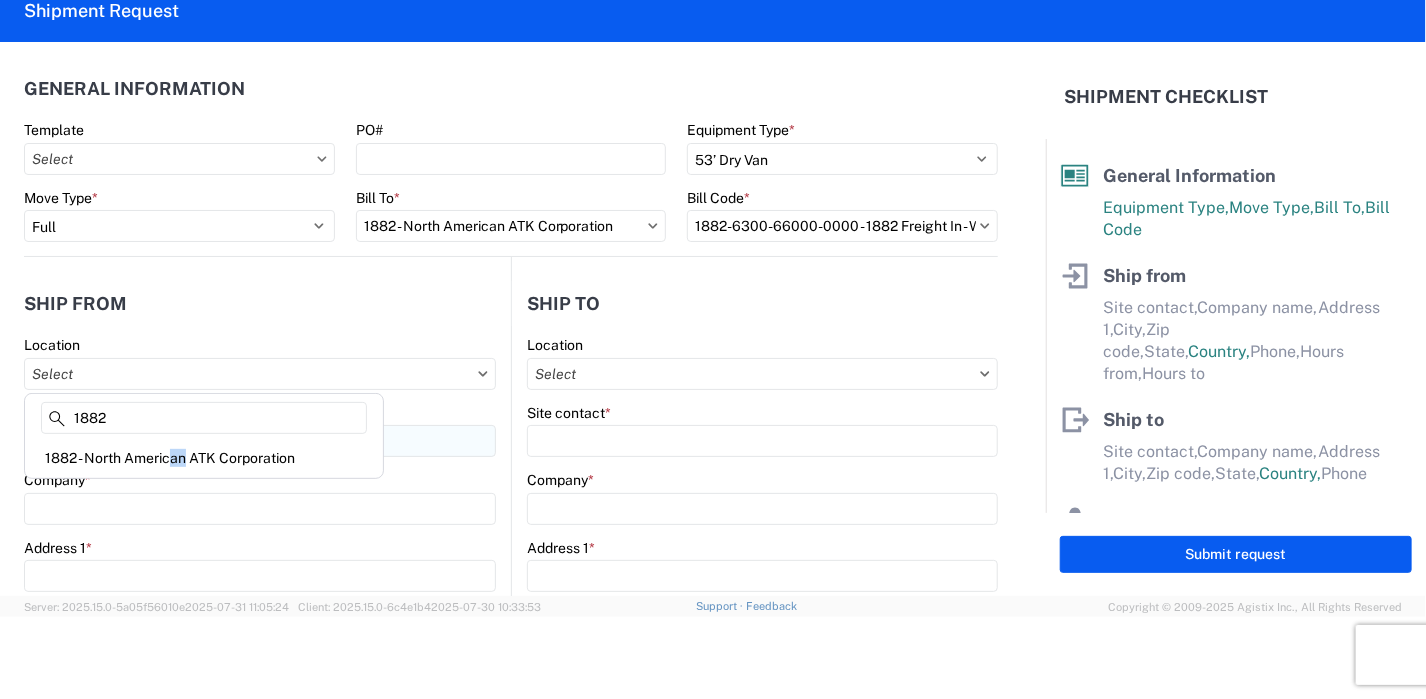 drag, startPoint x: 176, startPoint y: 458, endPoint x: 148, endPoint y: 452, distance: 28.635643 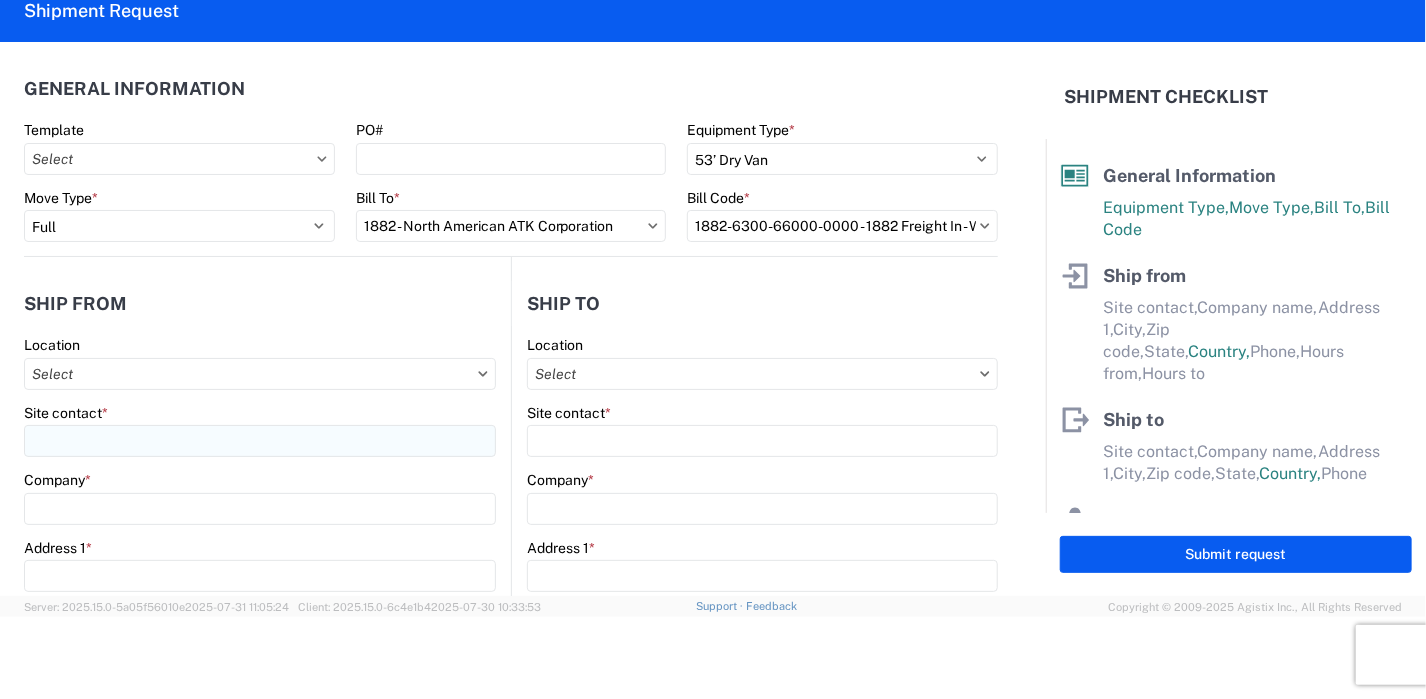 type on "1882 - North American ATK Corporation" 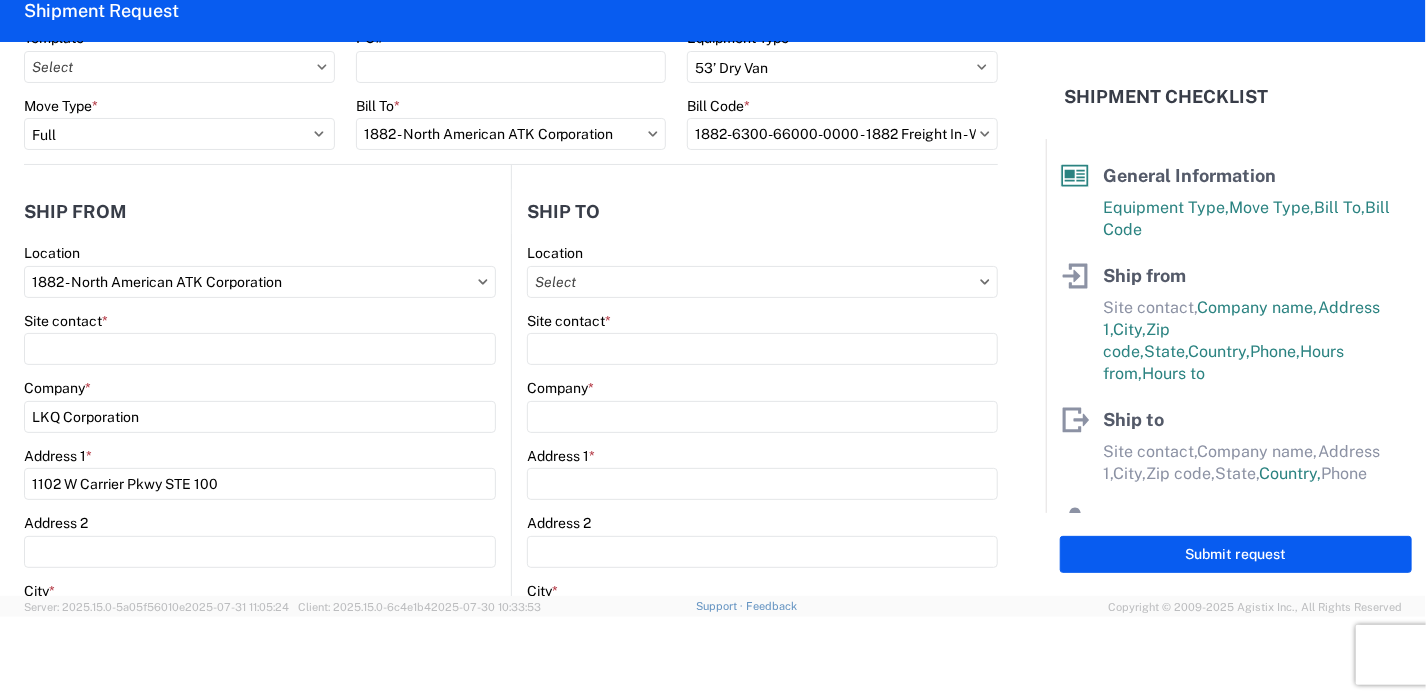 scroll, scrollTop: 80, scrollLeft: 0, axis: vertical 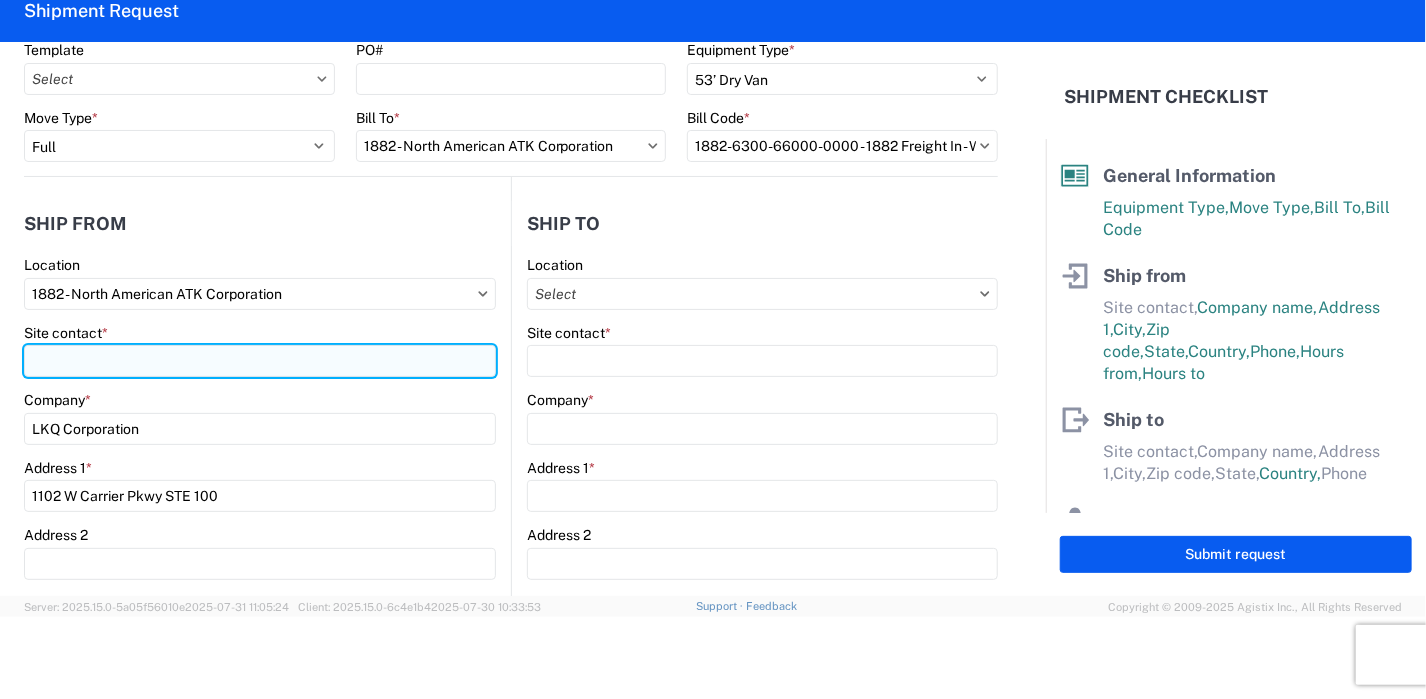 click on "Site contact  *" at bounding box center [260, 361] 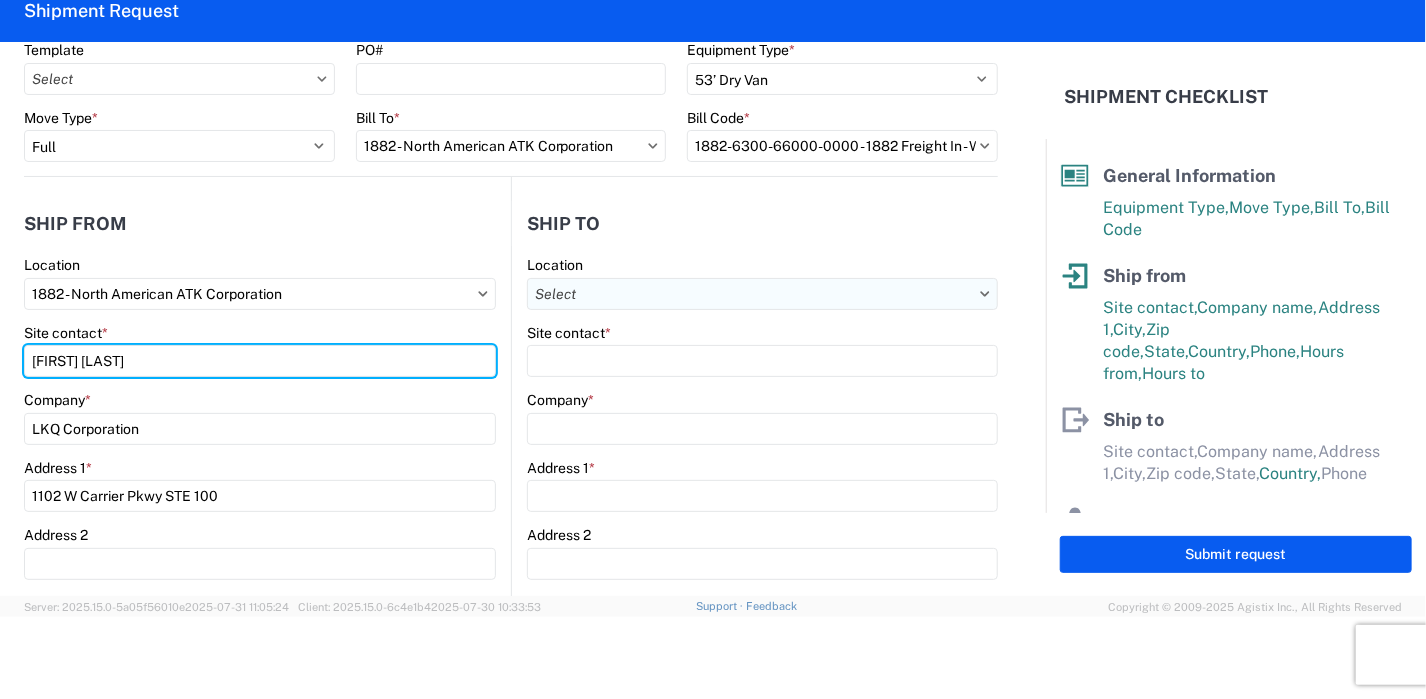 type on "[FIRST] [LAST]" 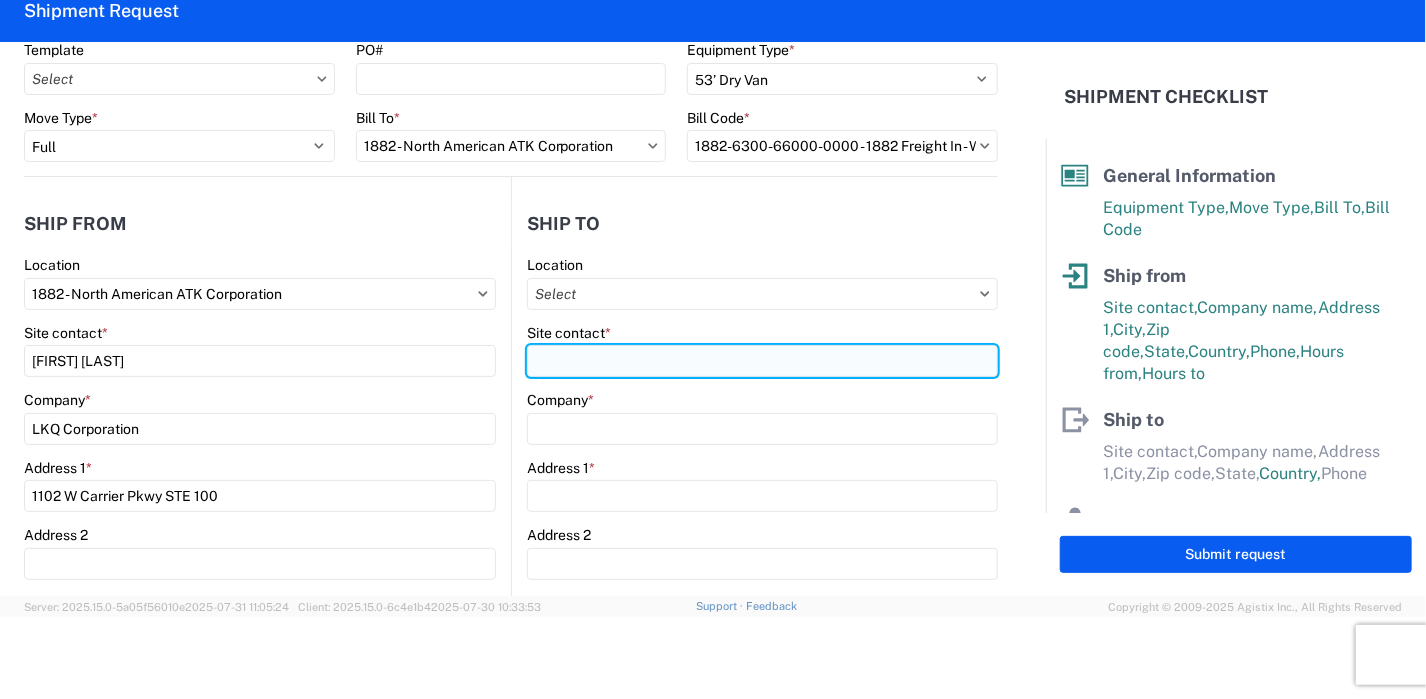 click on "Site contact  *" at bounding box center (762, 361) 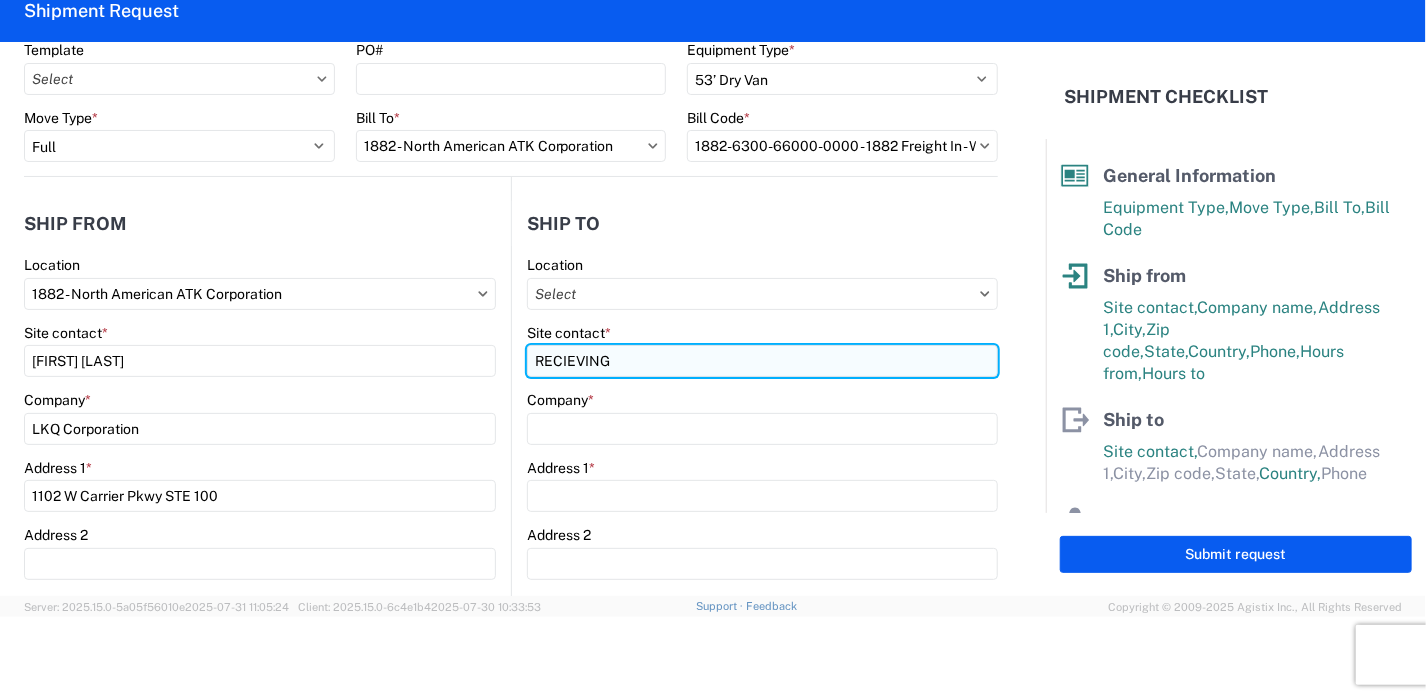type on "RECIEVING" 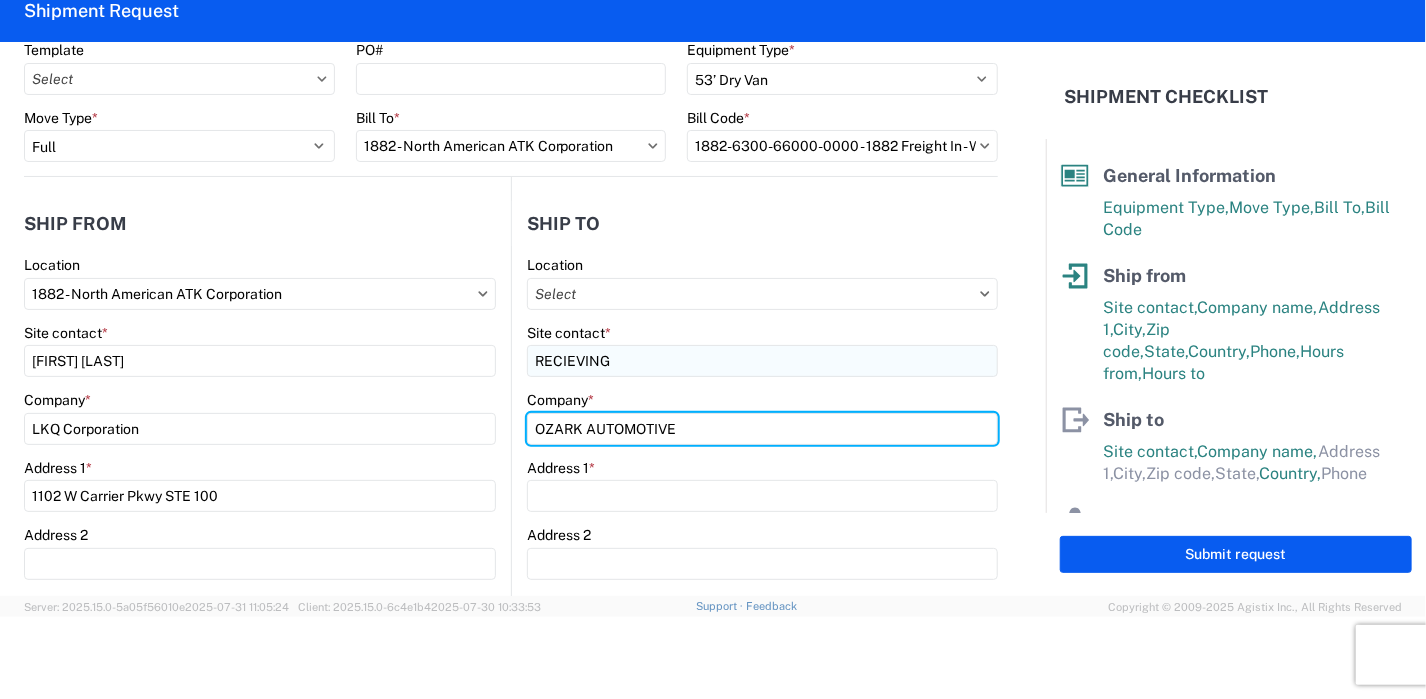 type on "OZARK AUTOMOTIVE" 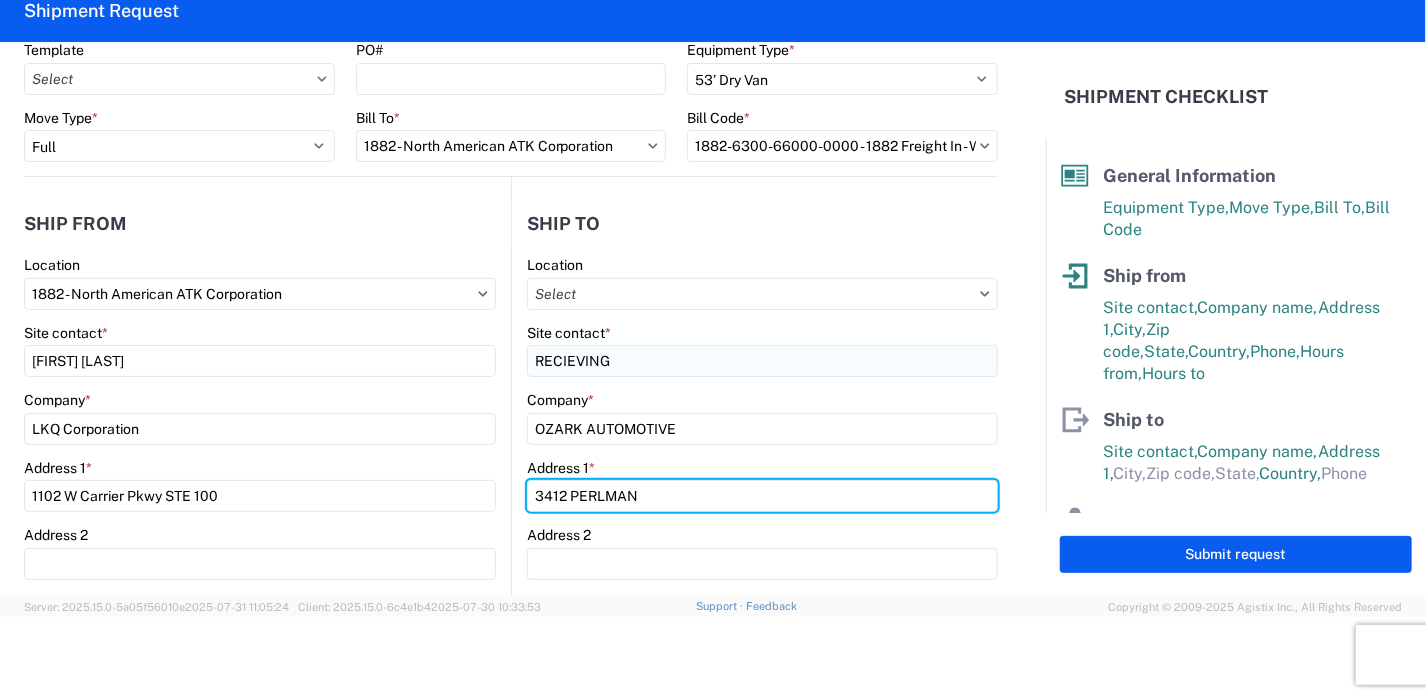 type on "3412 PERLMAN" 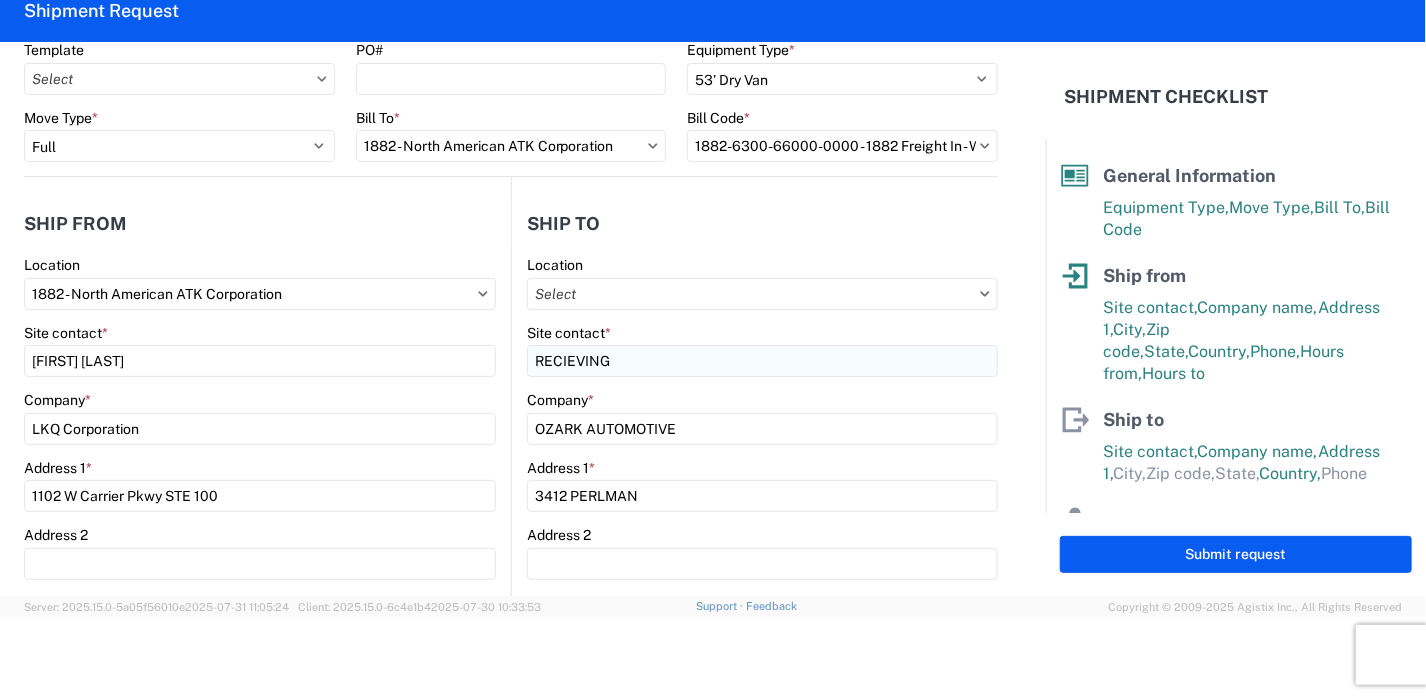 scroll, scrollTop: 392, scrollLeft: 0, axis: vertical 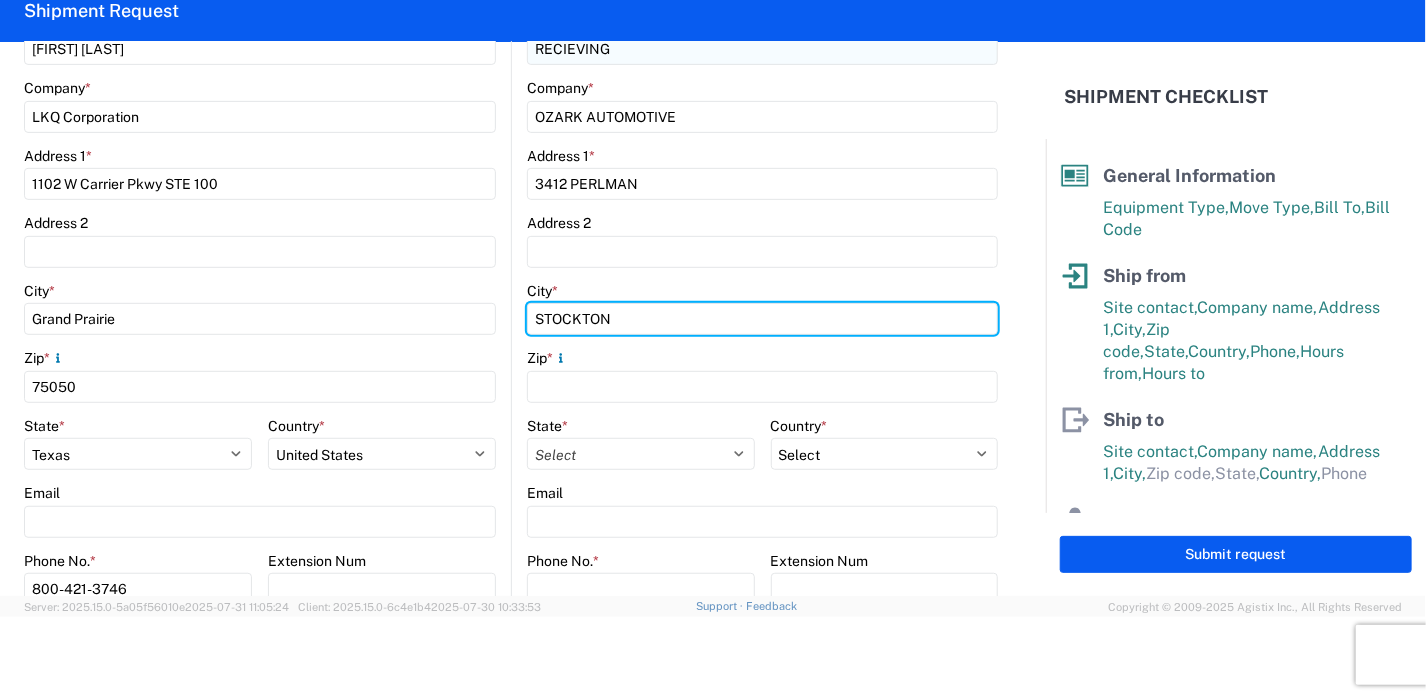 type on "STOCKTON" 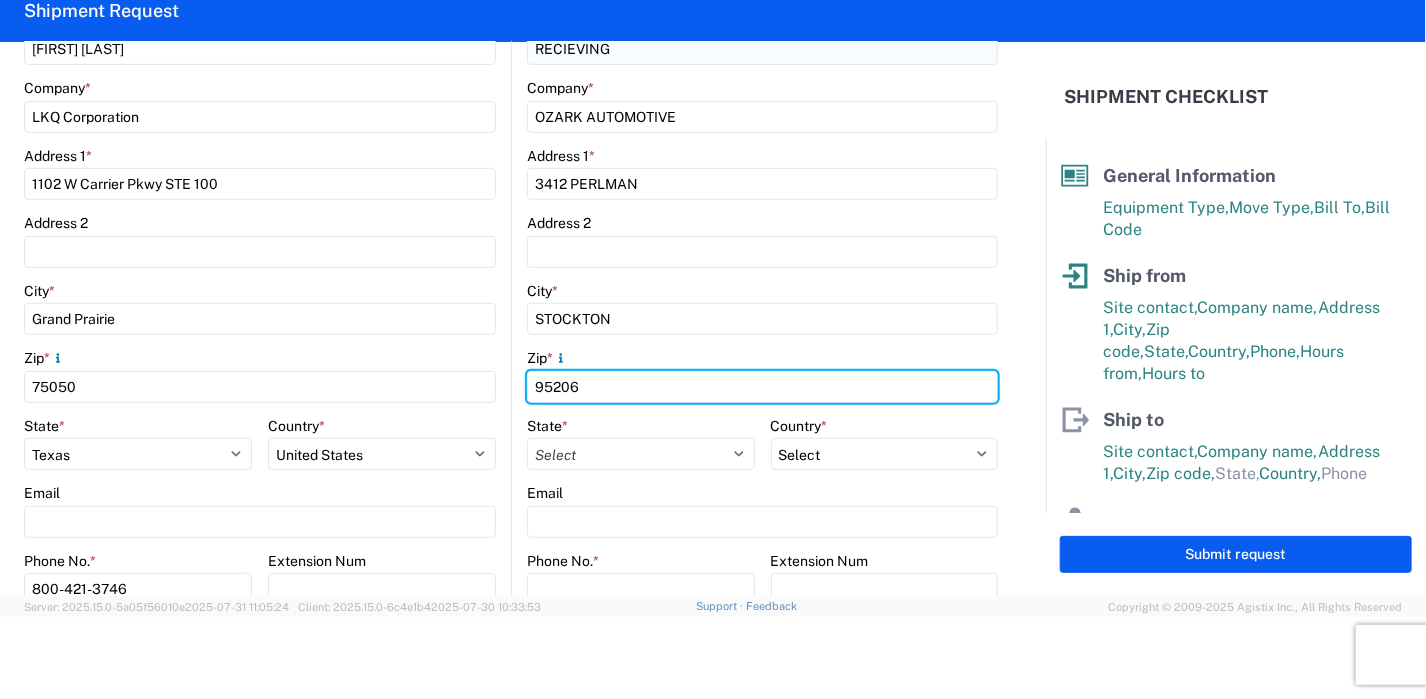 type on "95206" 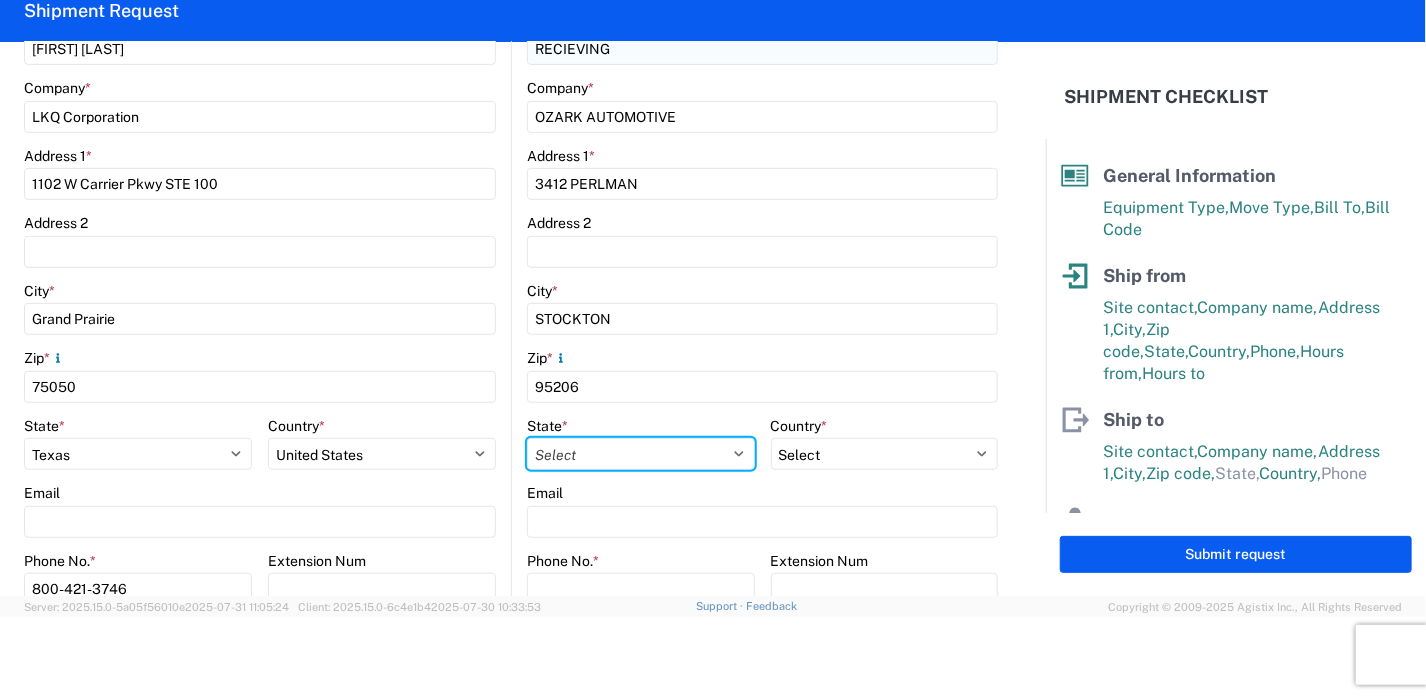 select on "CA" 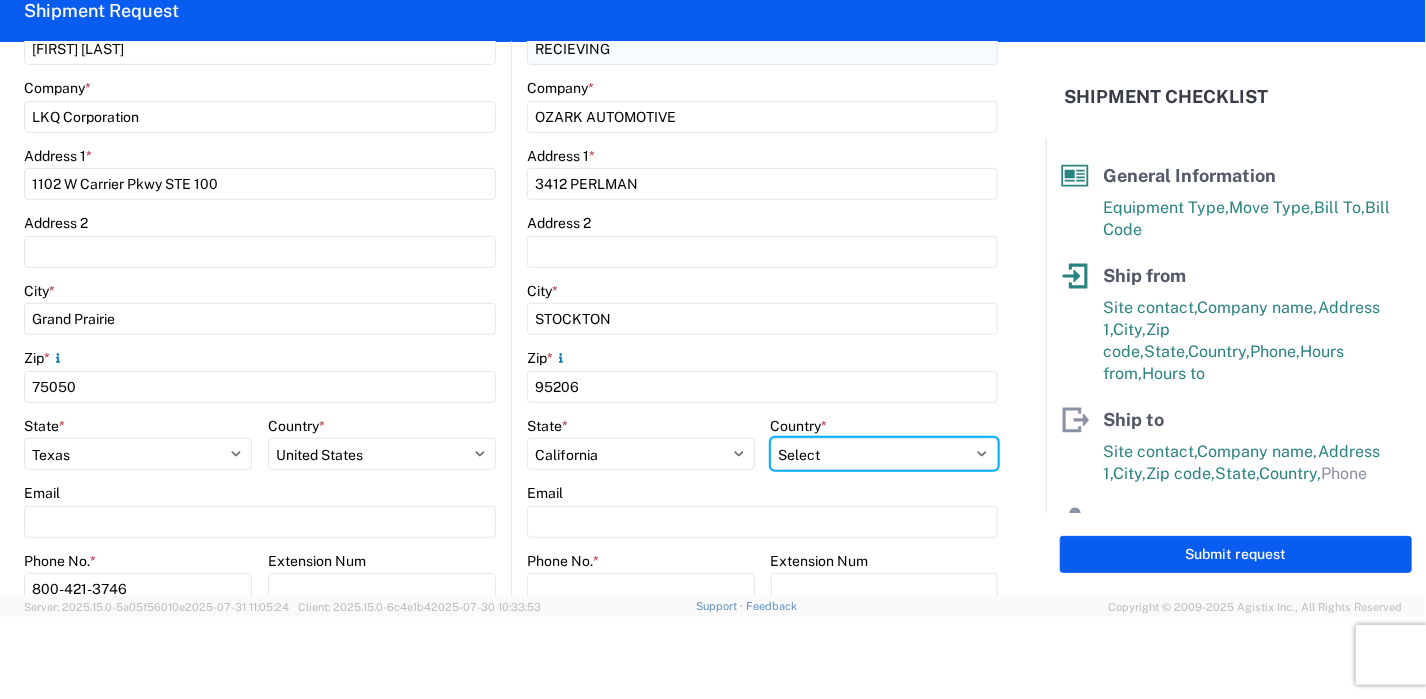 select on "US" 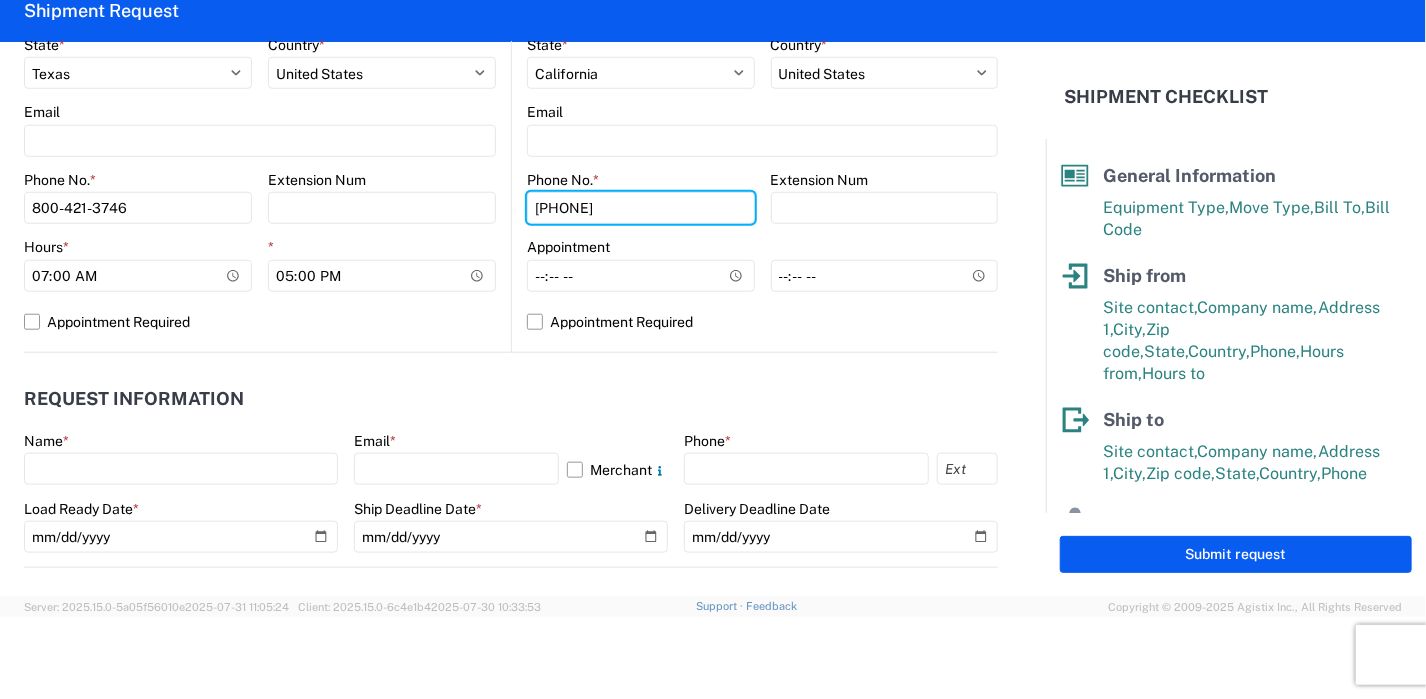 scroll, scrollTop: 800, scrollLeft: 0, axis: vertical 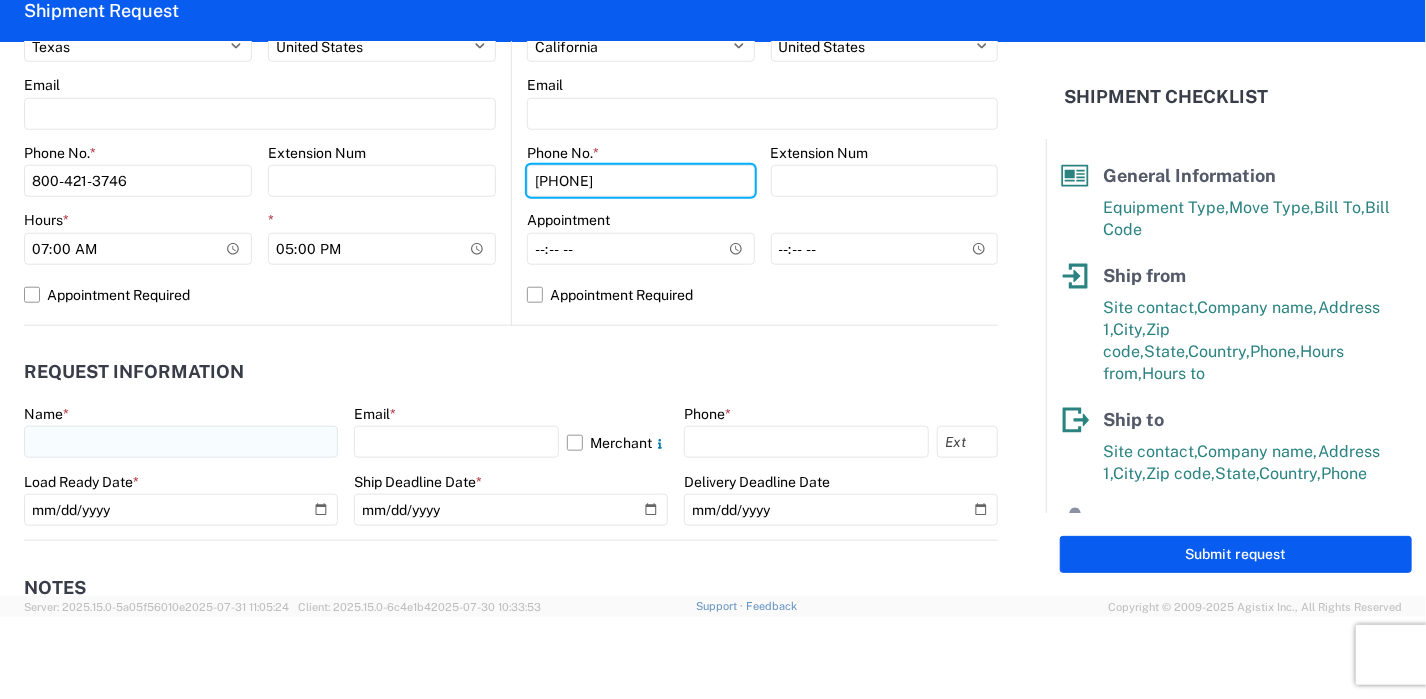 type on "[PHONE]" 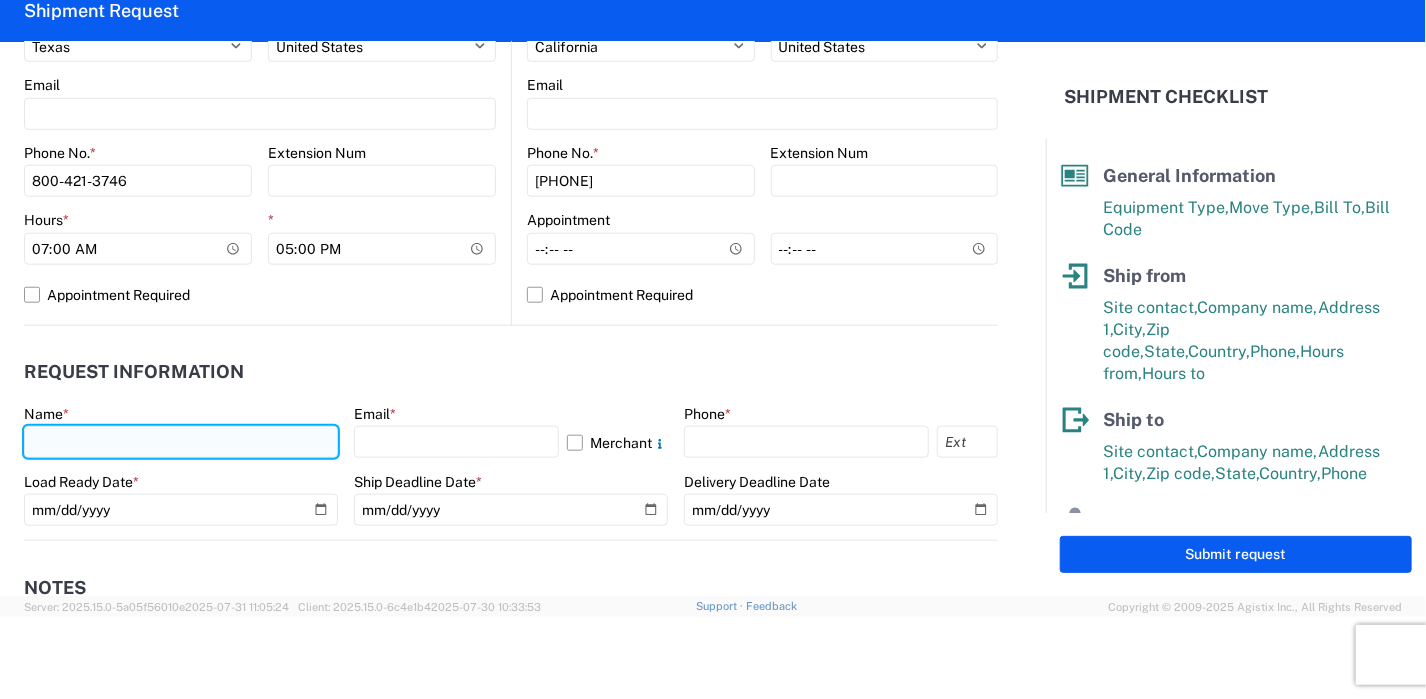 click 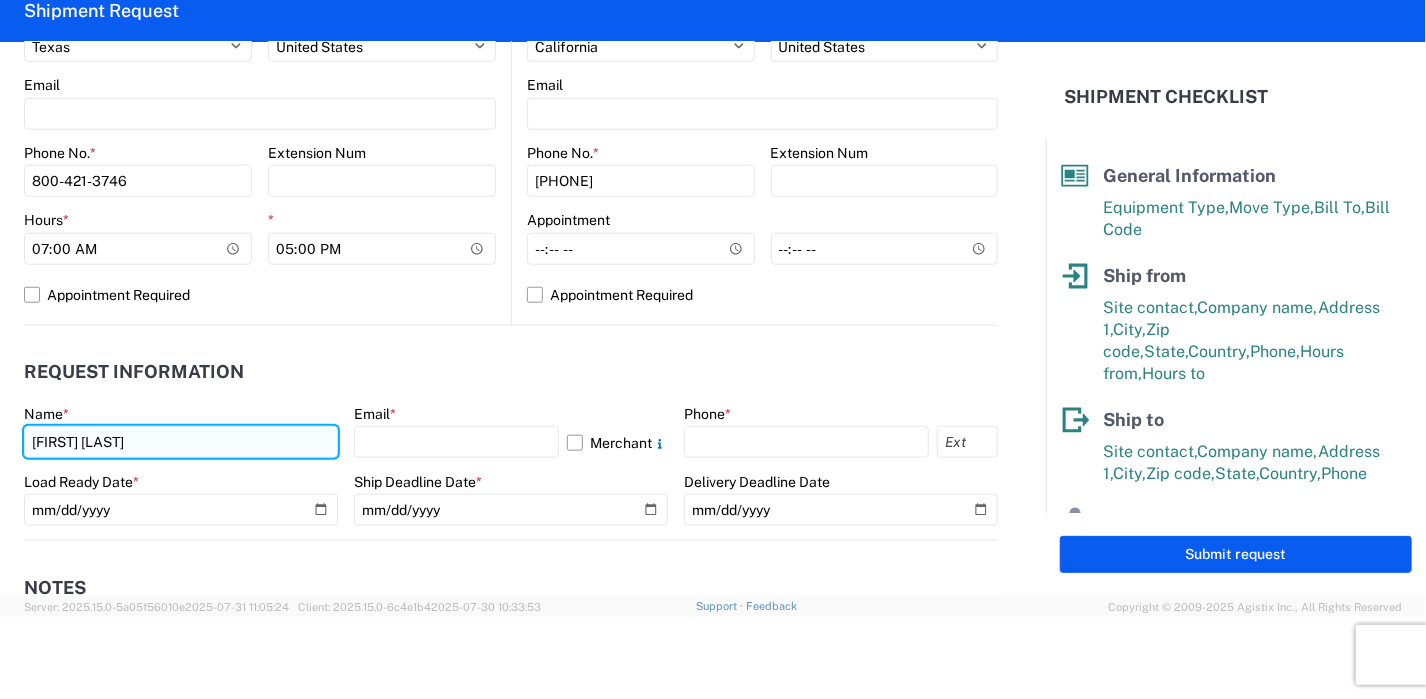 type on "[FIRST] [LAST]" 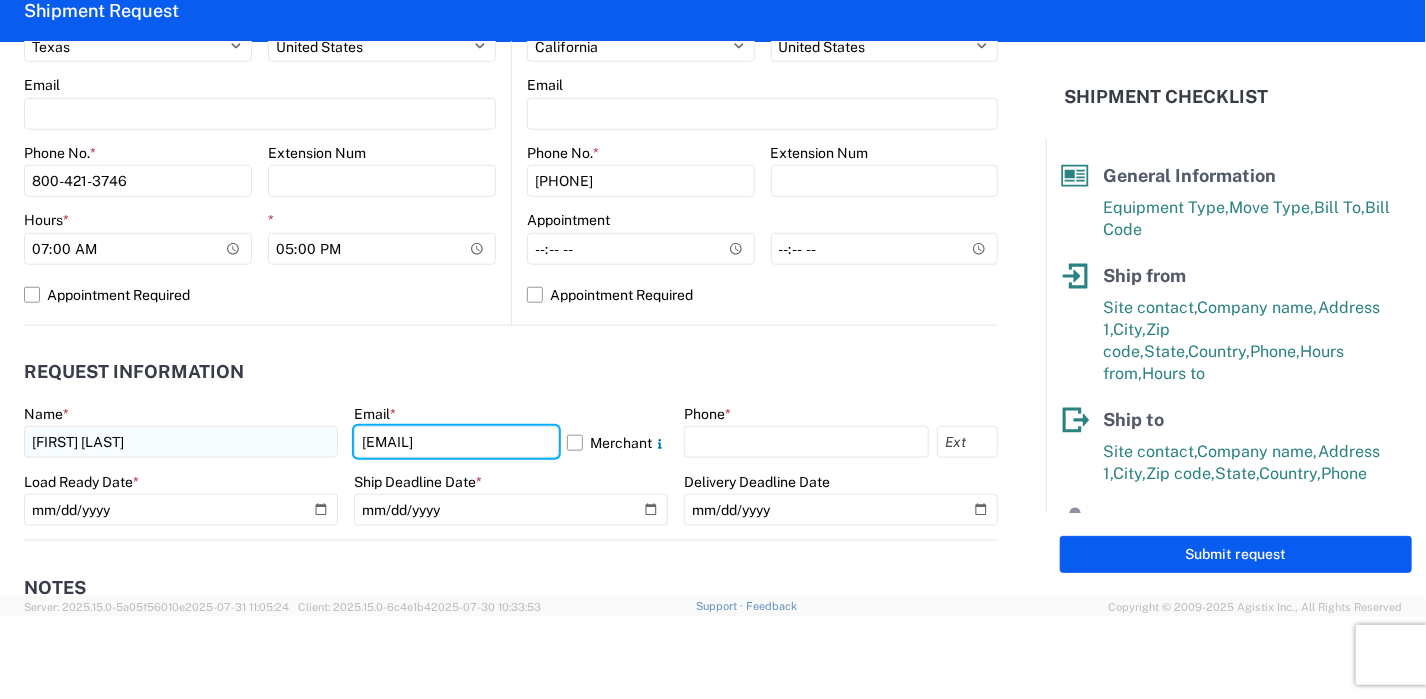 type on "[EMAIL]" 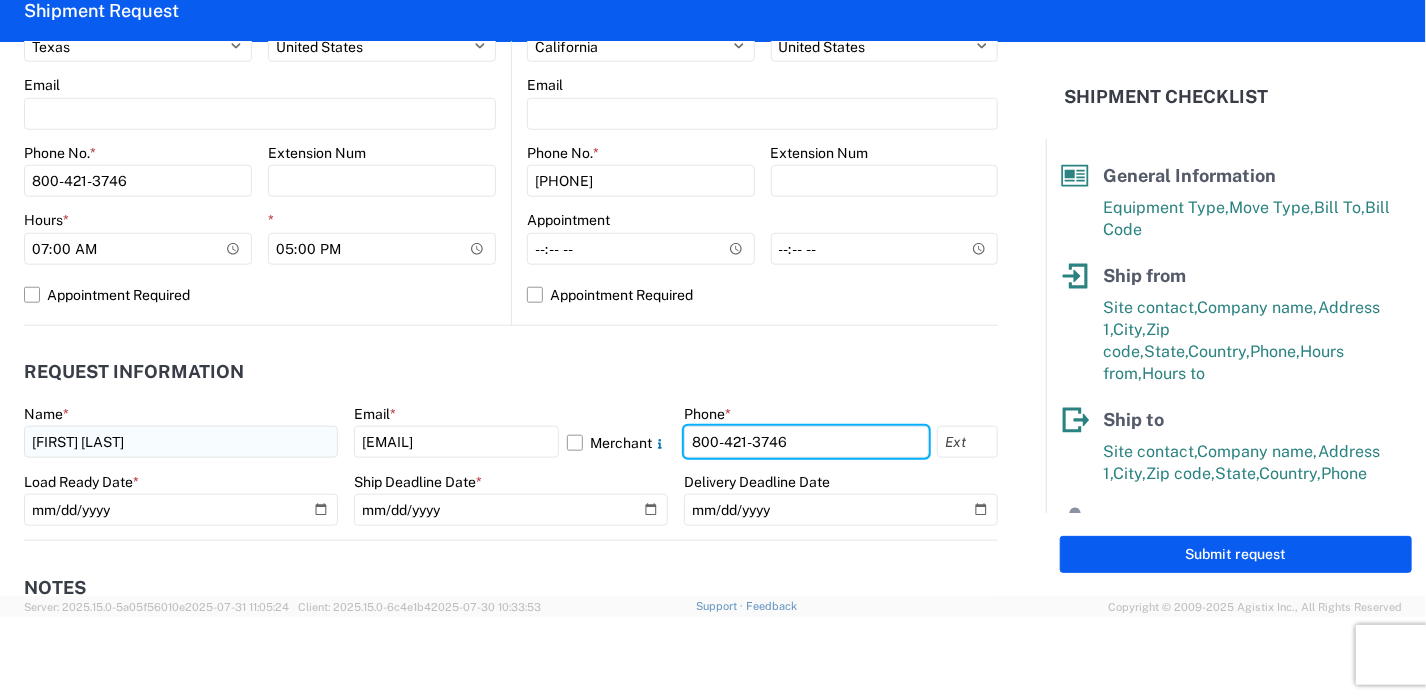 type on "800-421-3746" 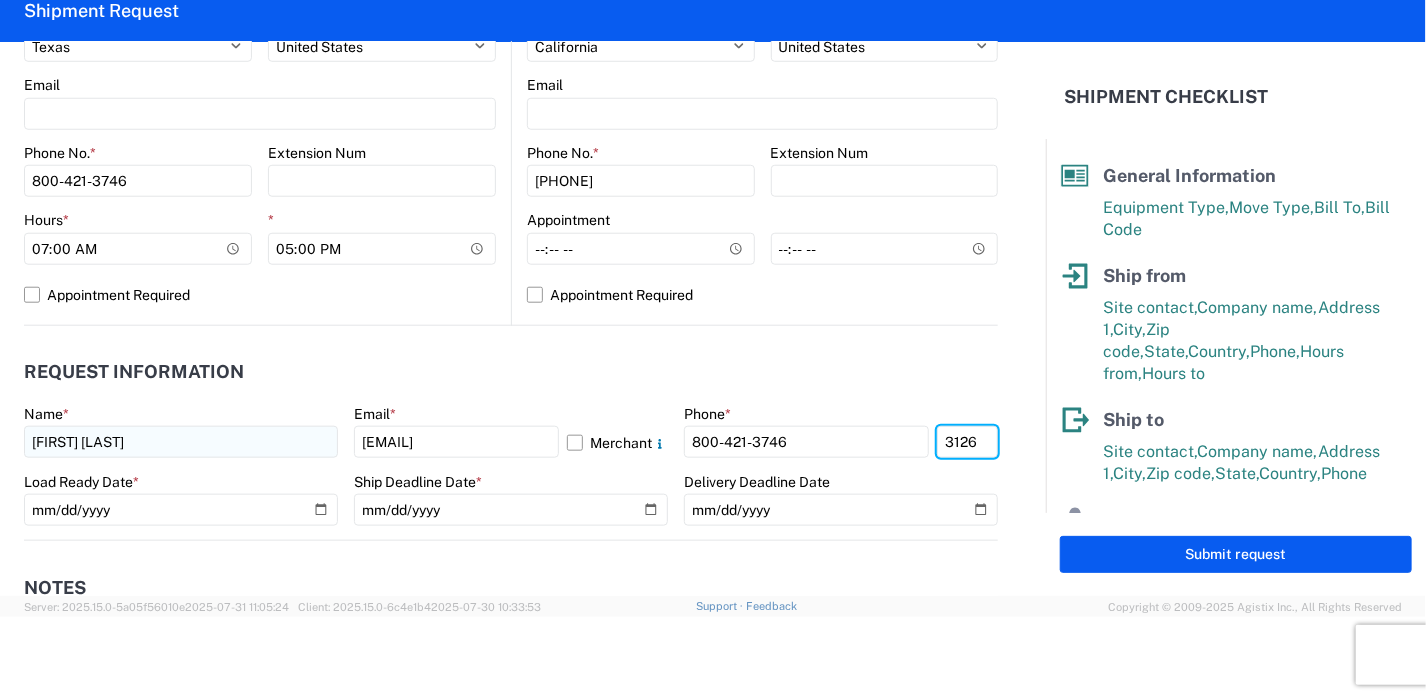 type on "3126" 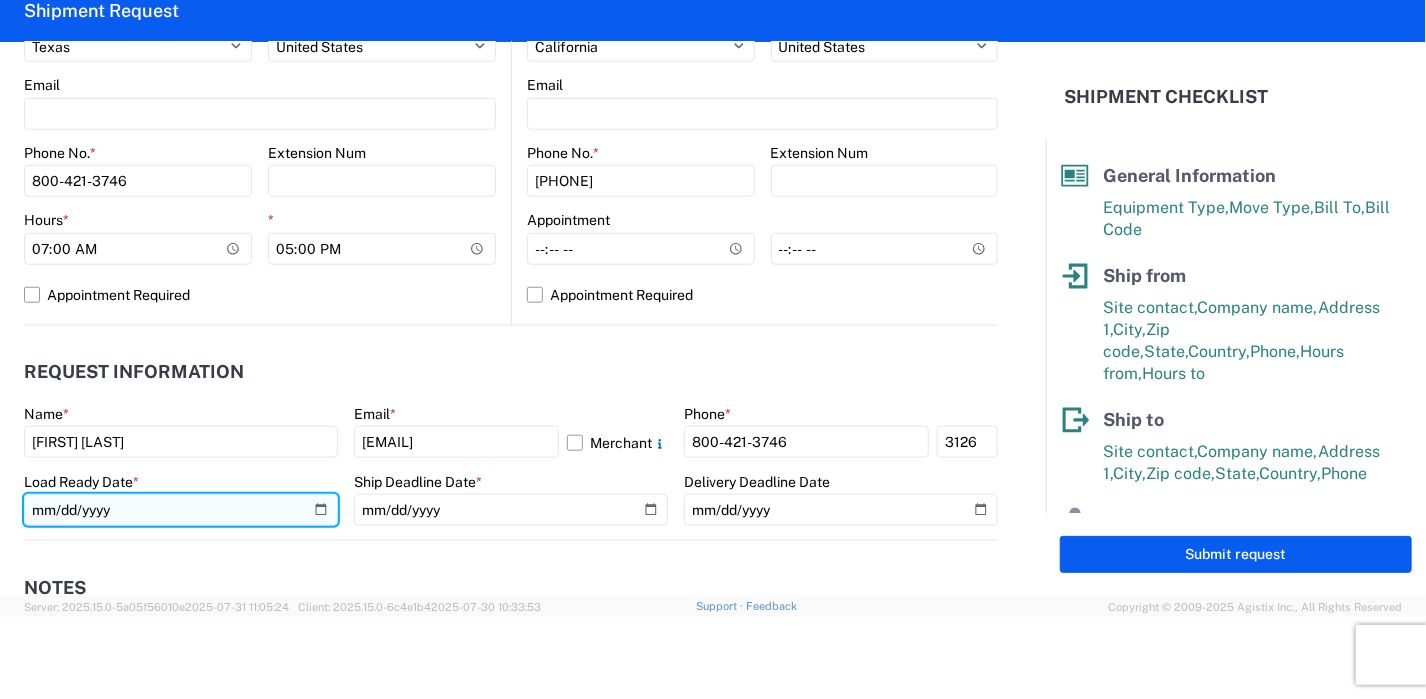 click 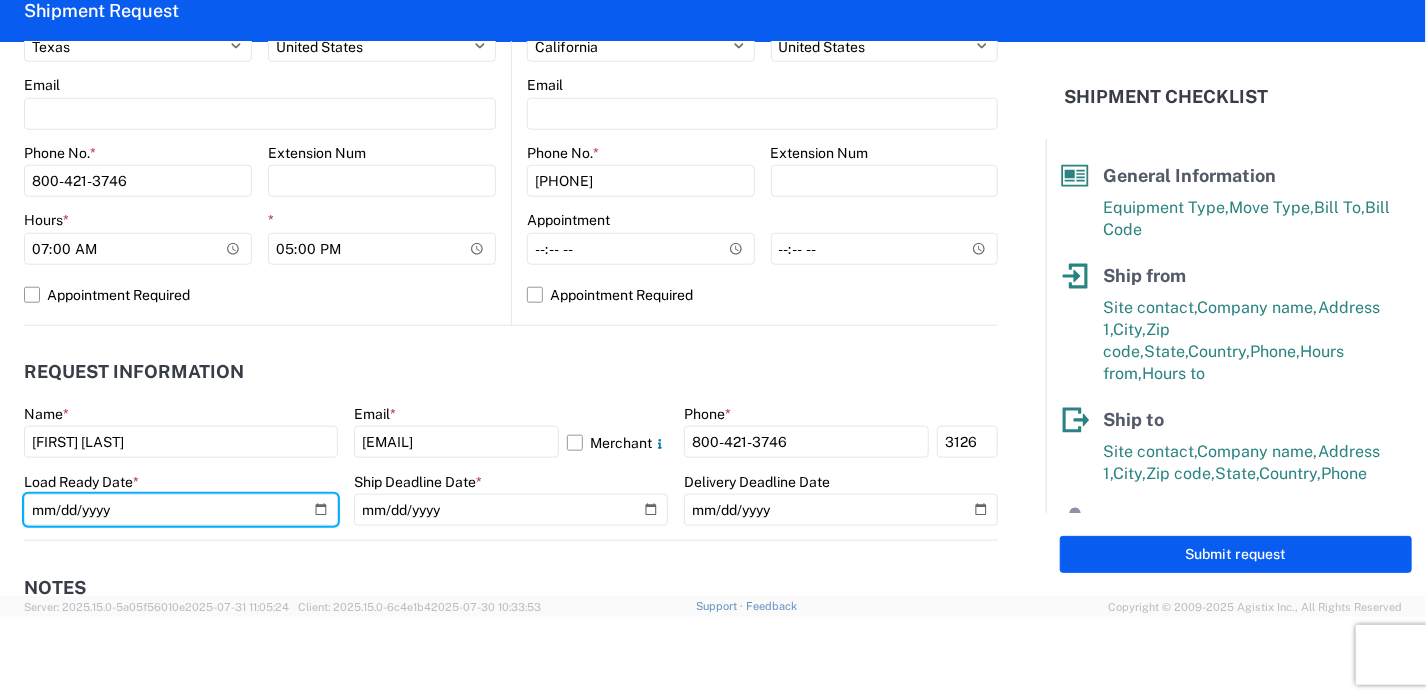 type on "2025-08-08" 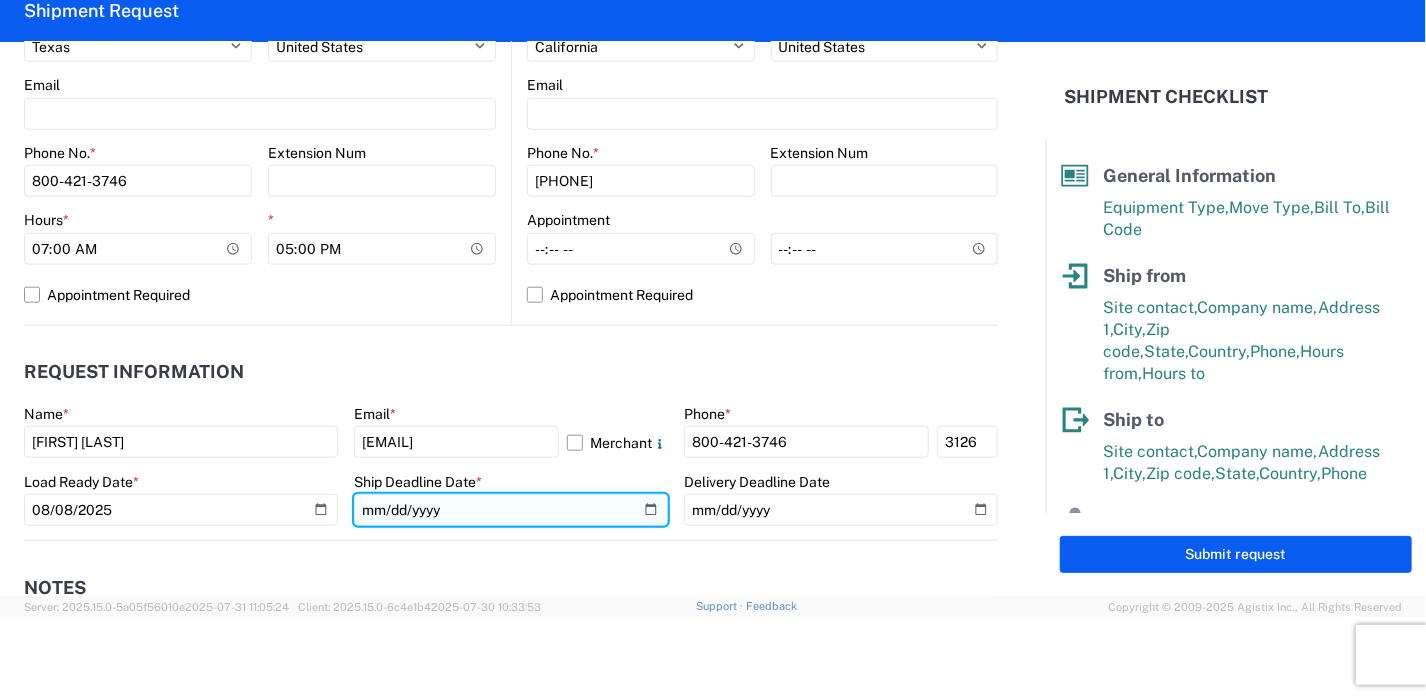 click 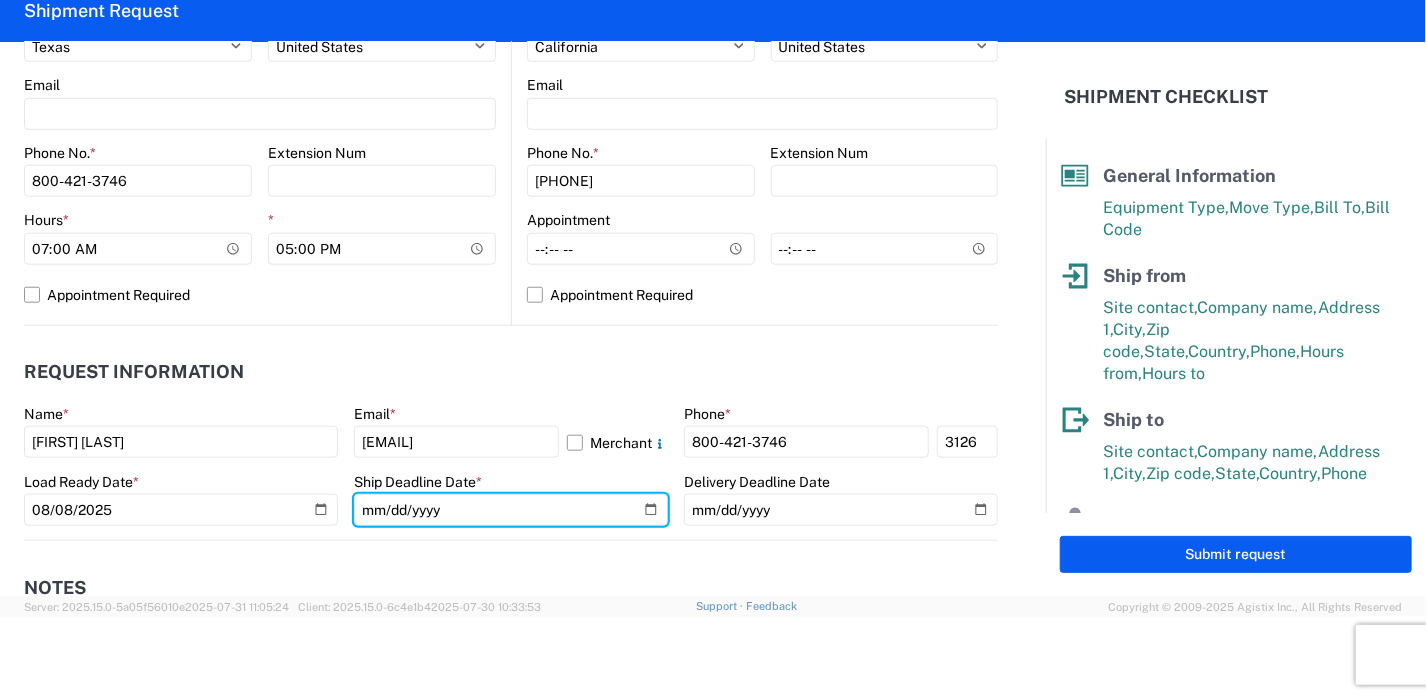 type on "2025-08-08" 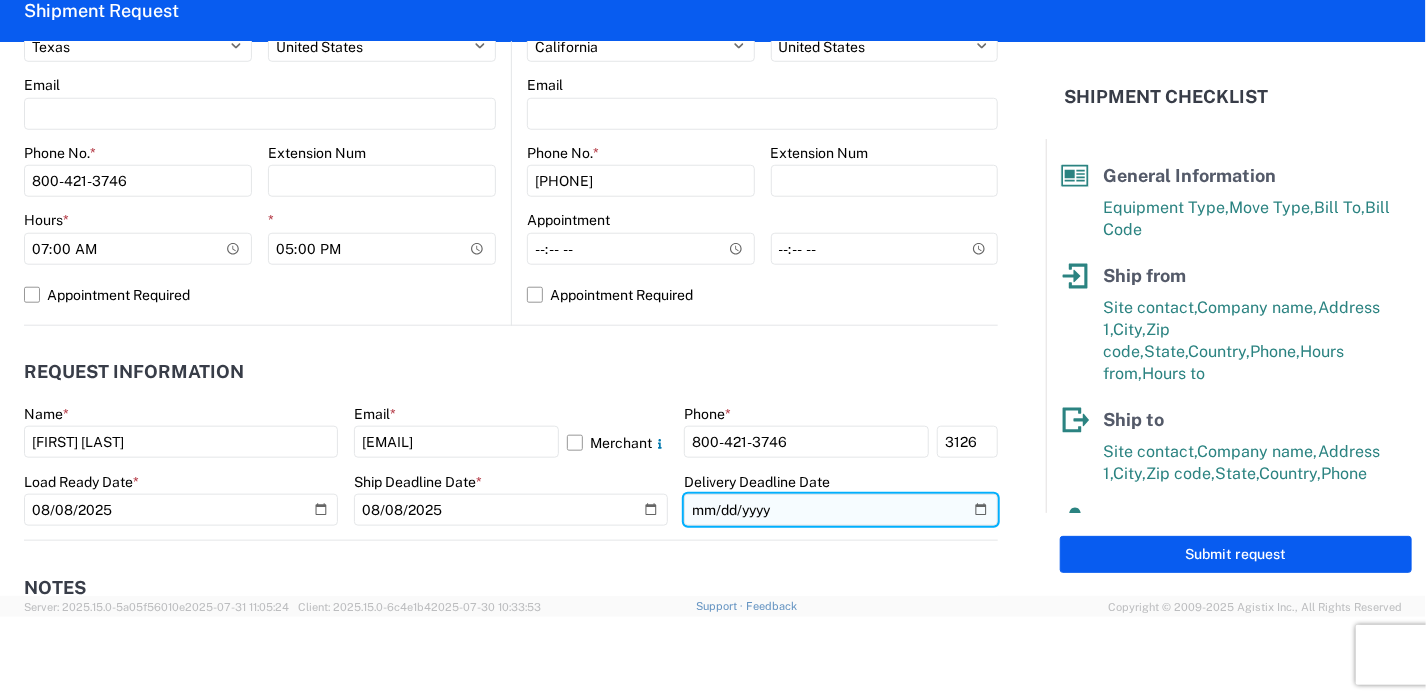 click 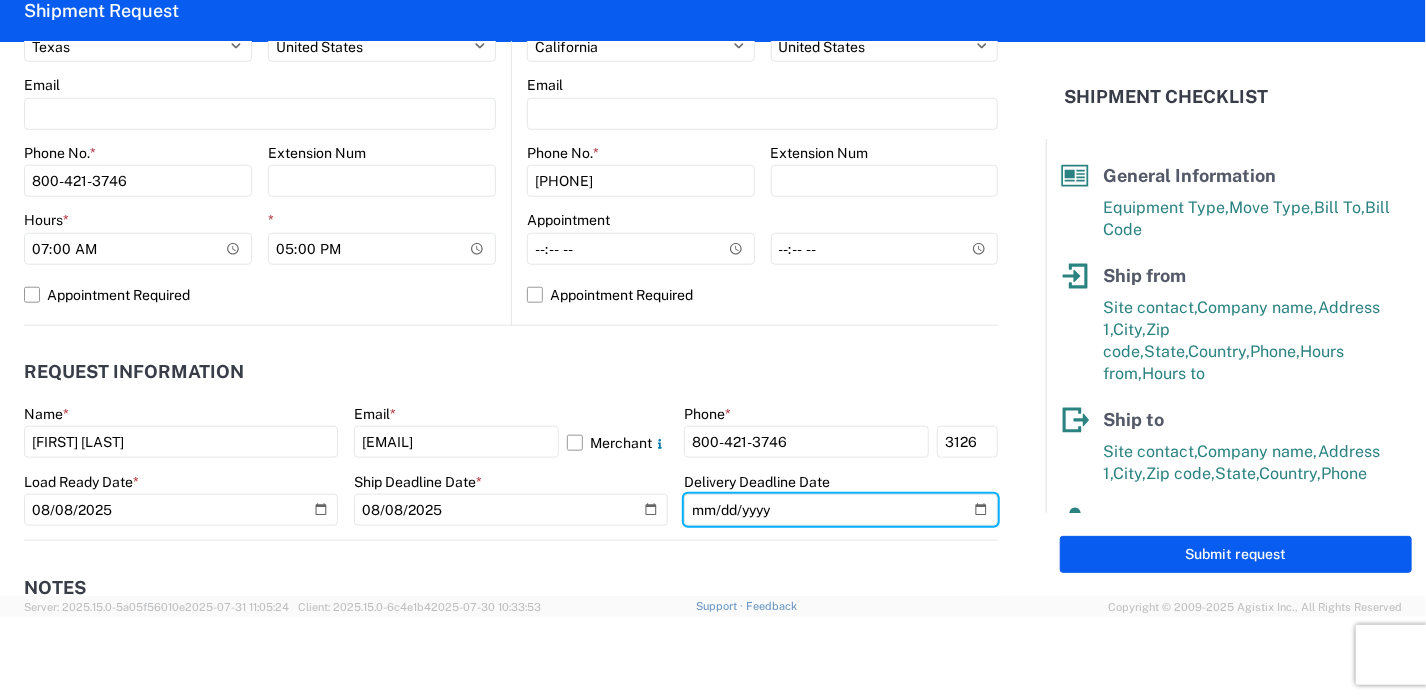 type on "[DATE]" 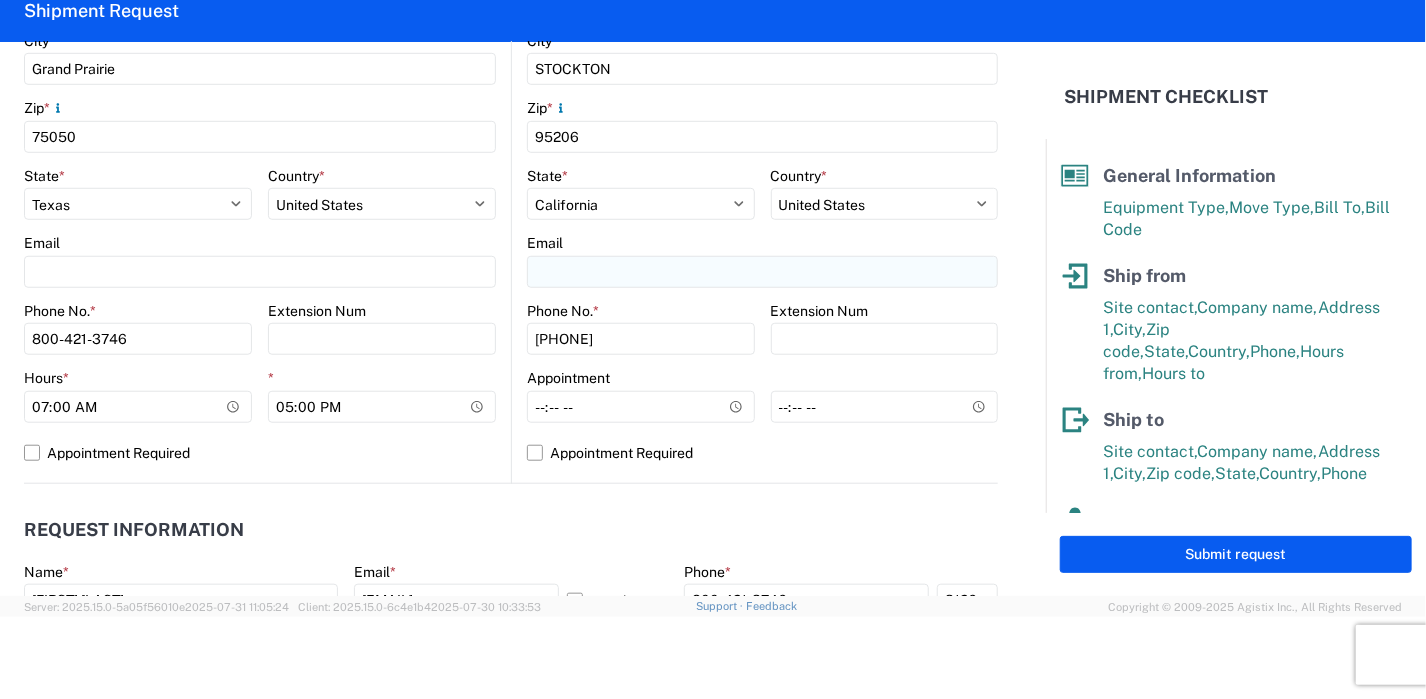 scroll, scrollTop: 640, scrollLeft: 0, axis: vertical 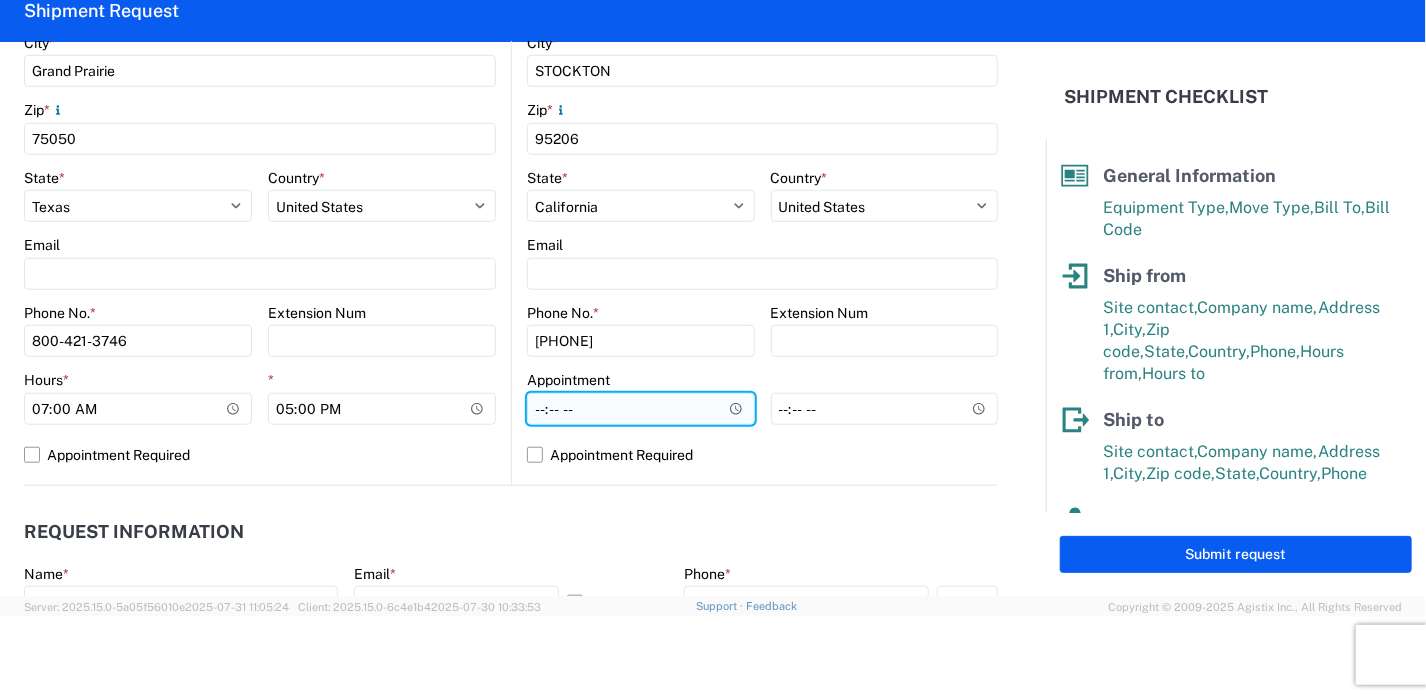 click on "Hours  *" at bounding box center (641, 409) 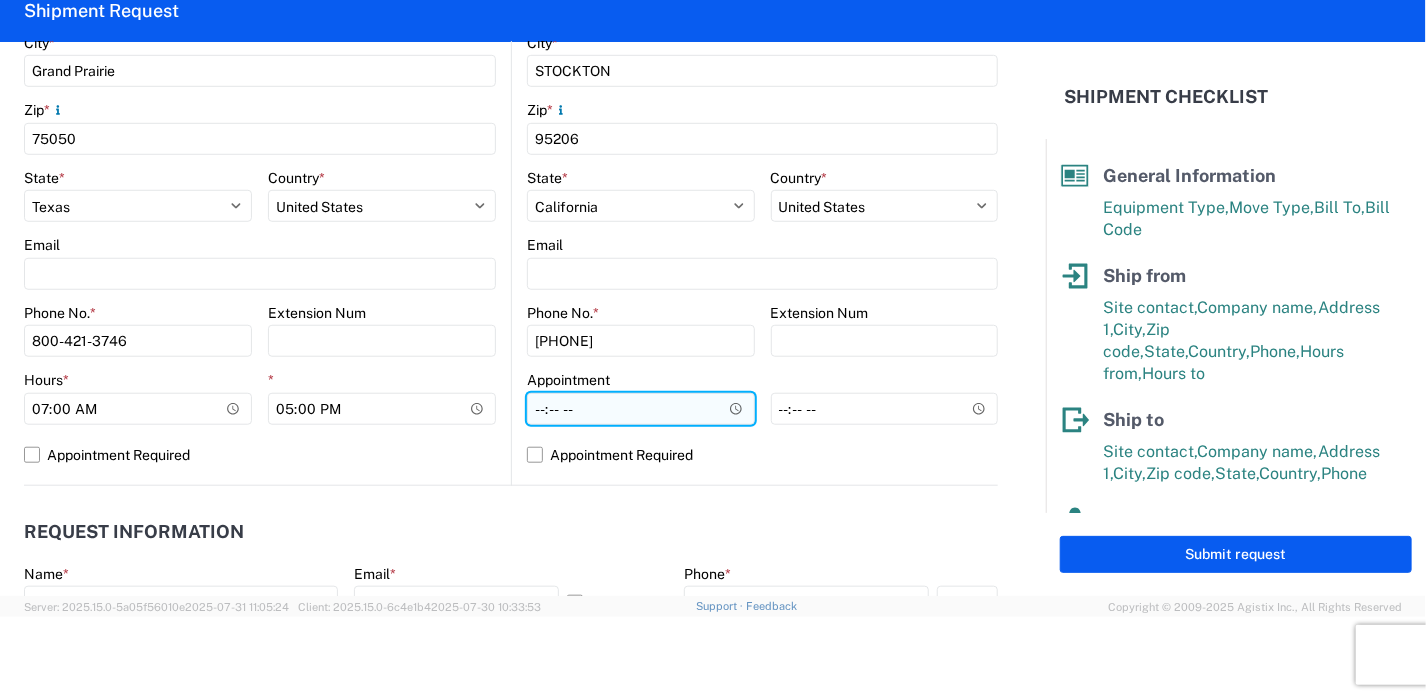 type on "11:00" 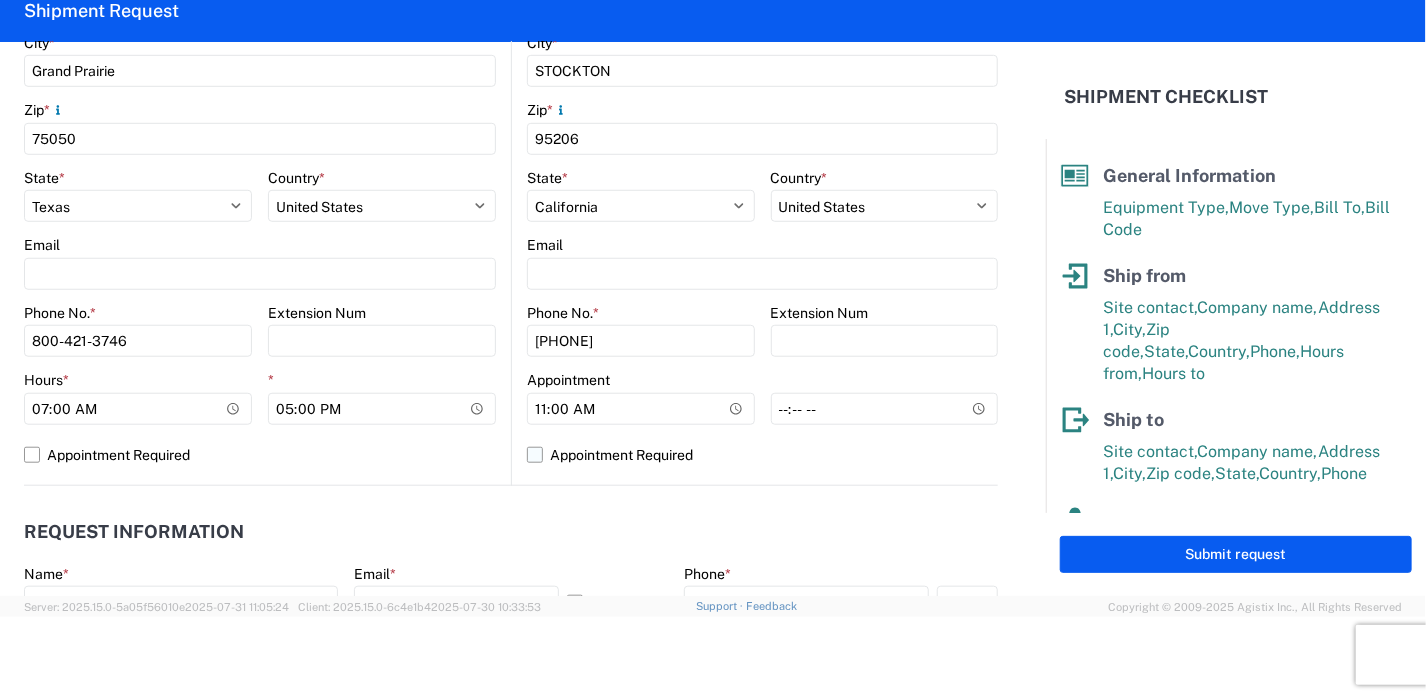 click on "Appointment Required" 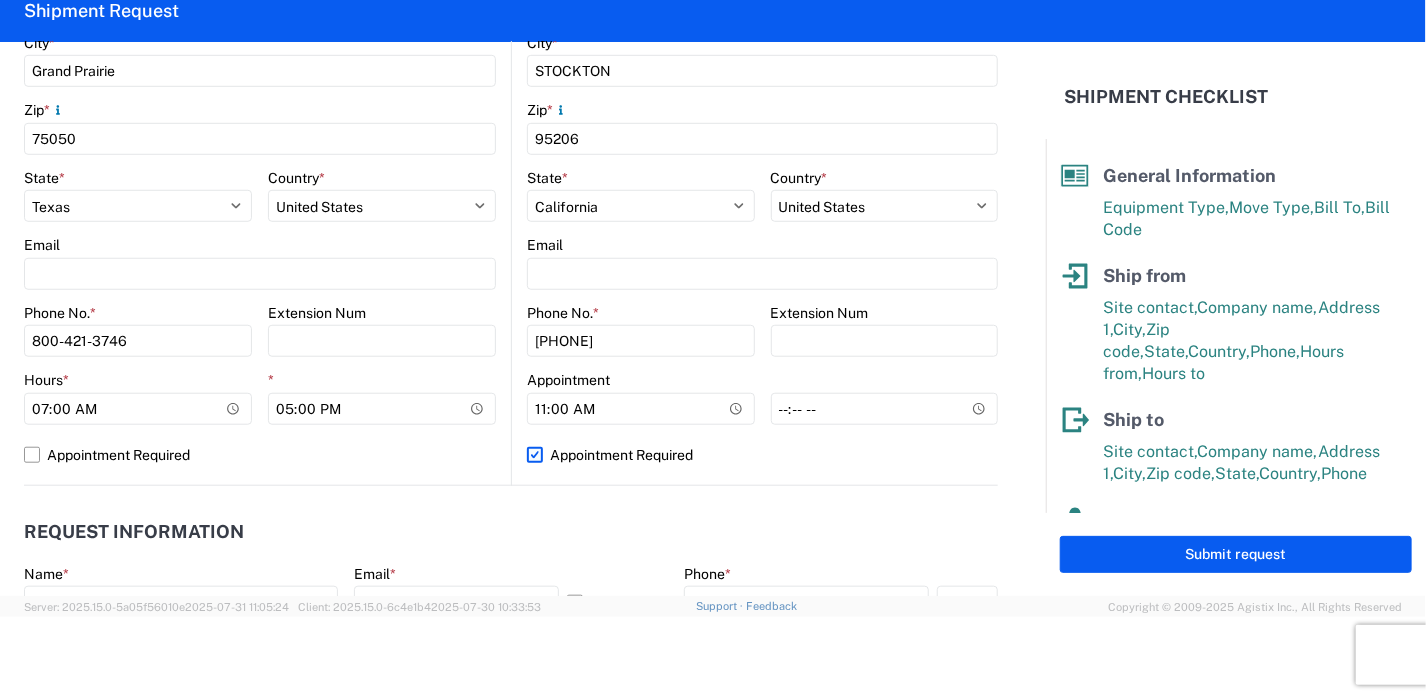 select on "US" 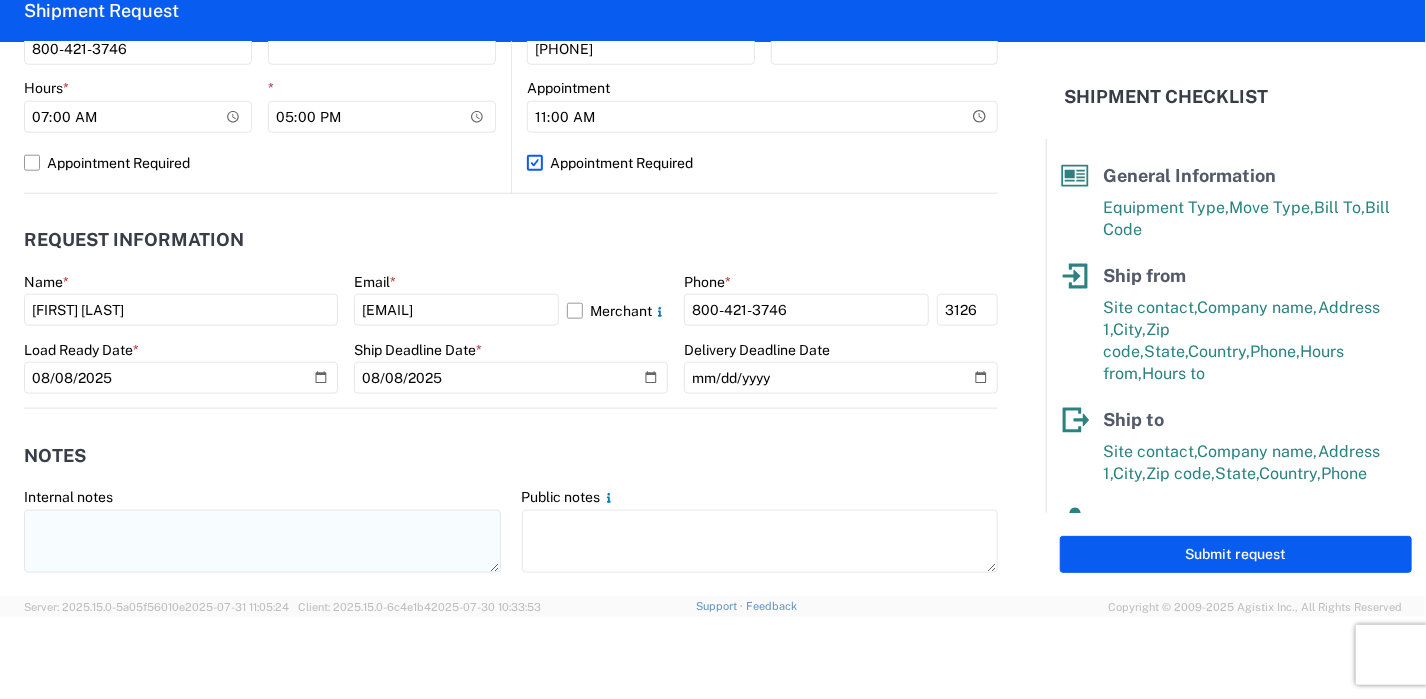 scroll, scrollTop: 960, scrollLeft: 0, axis: vertical 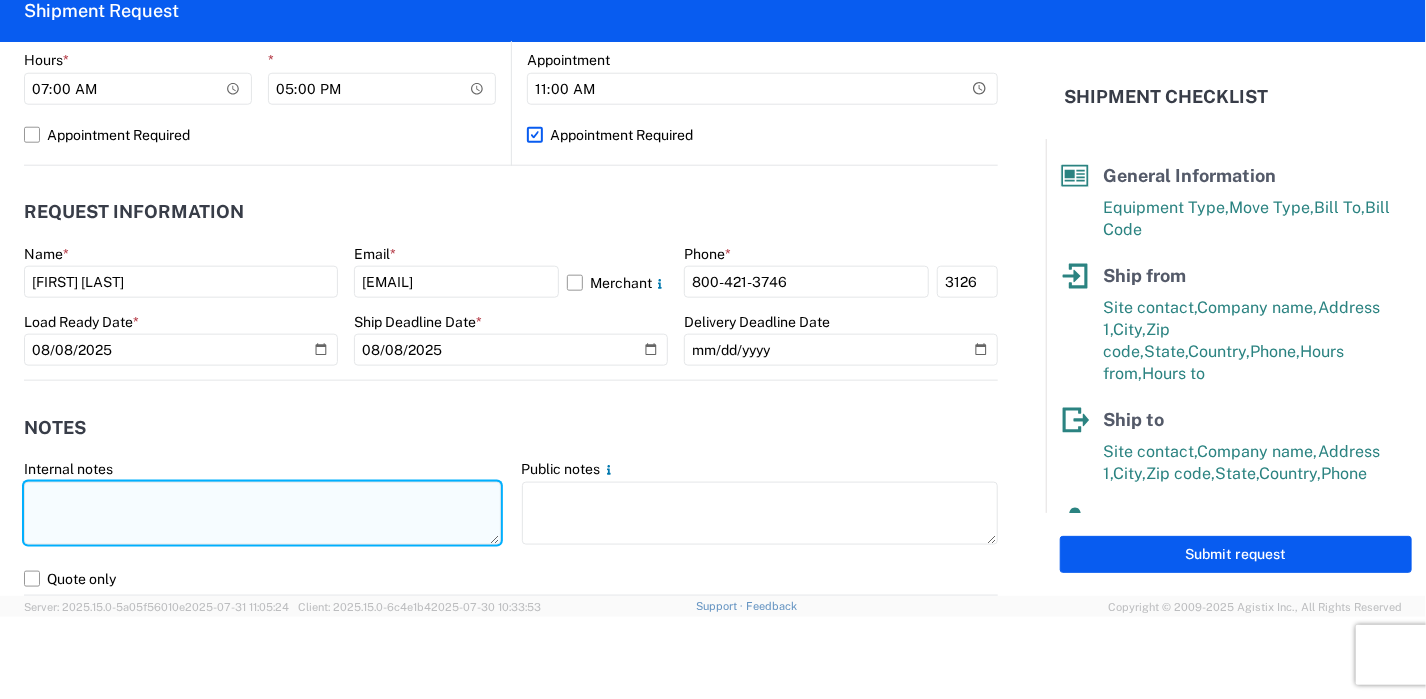 click 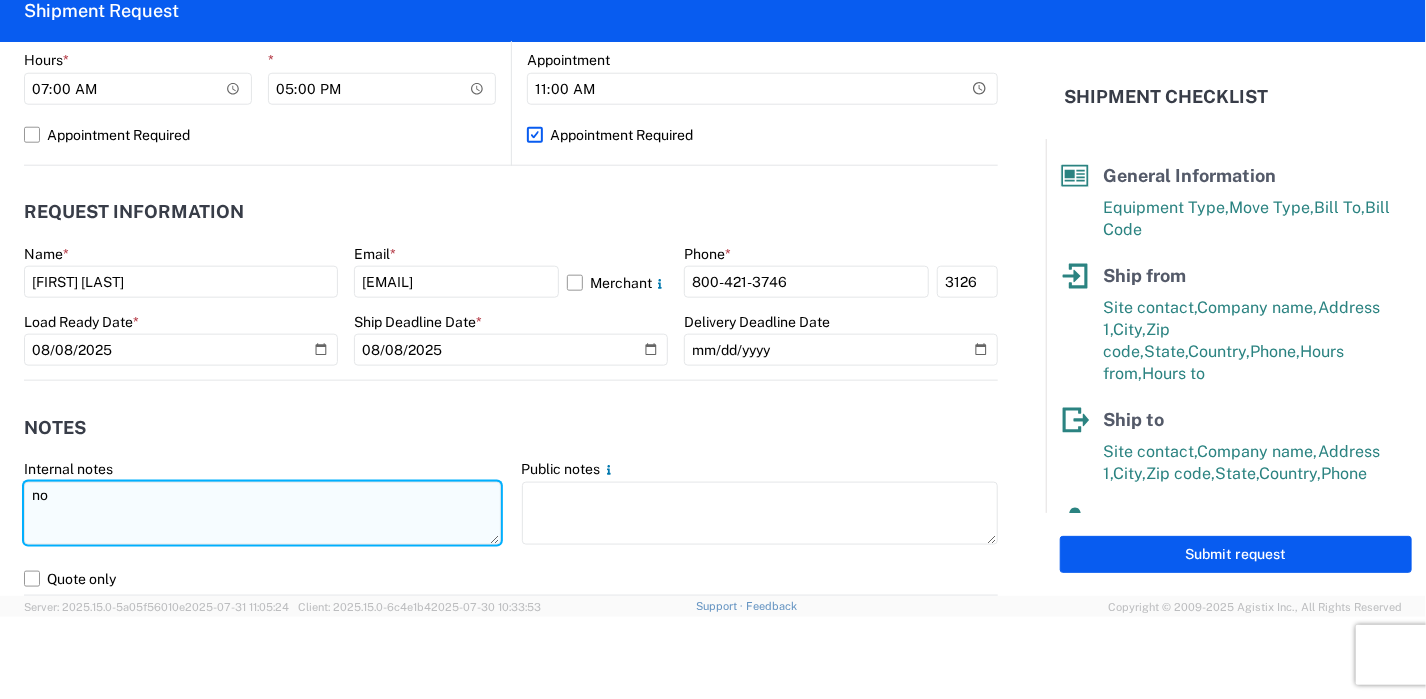 type on "n" 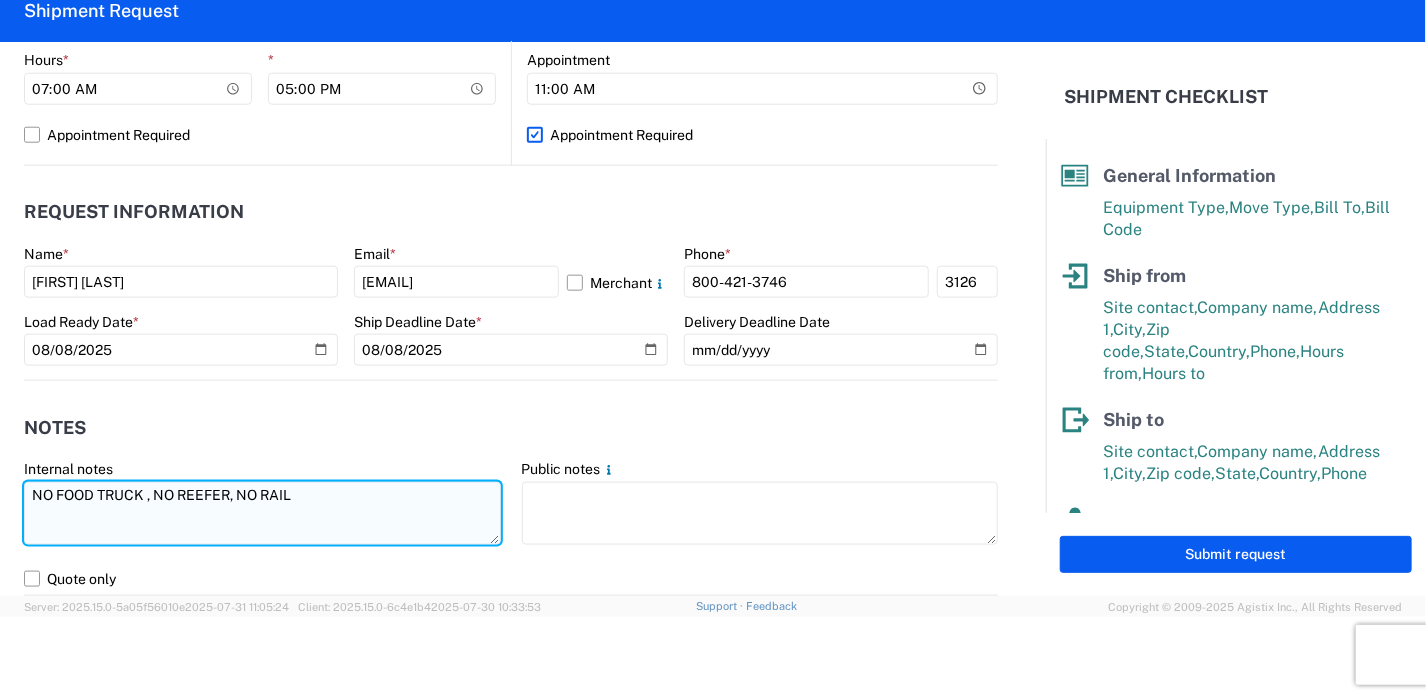 type on "NO FOOD TRUCK , NO REEFER, NO RAIL" 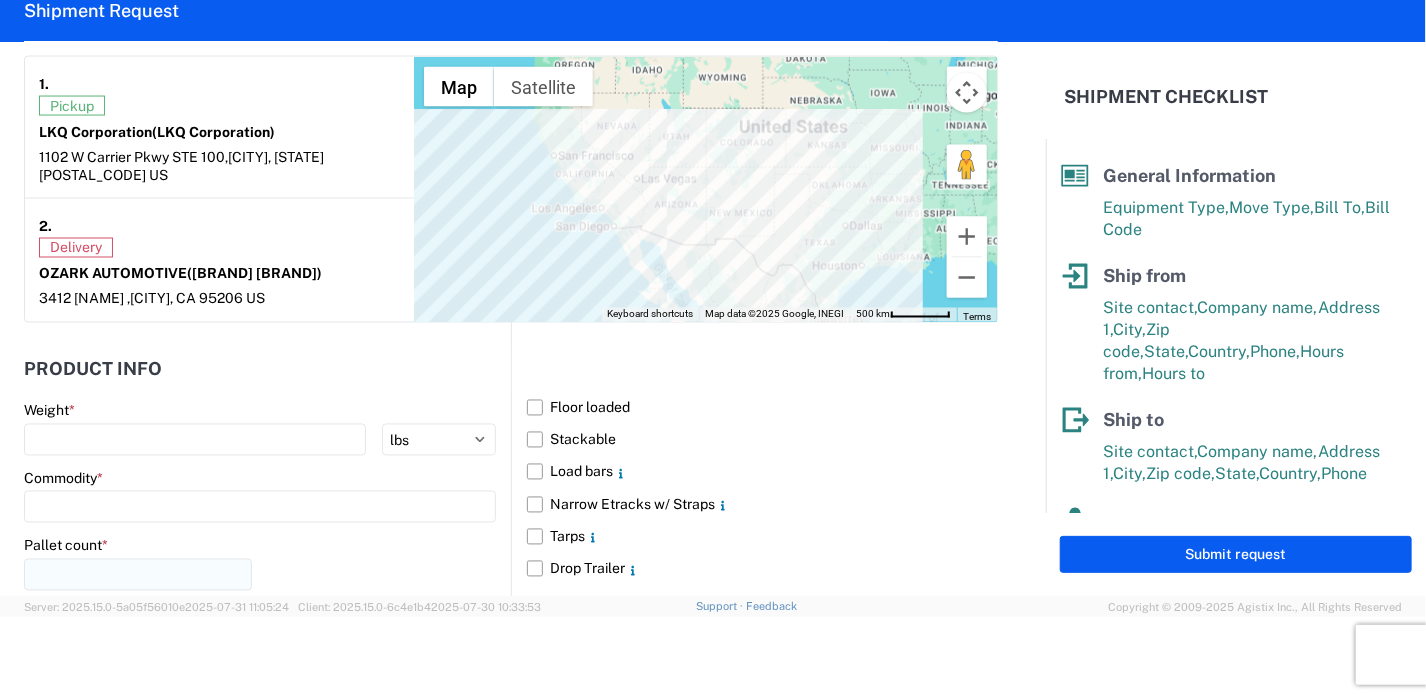 scroll, scrollTop: 1760, scrollLeft: 0, axis: vertical 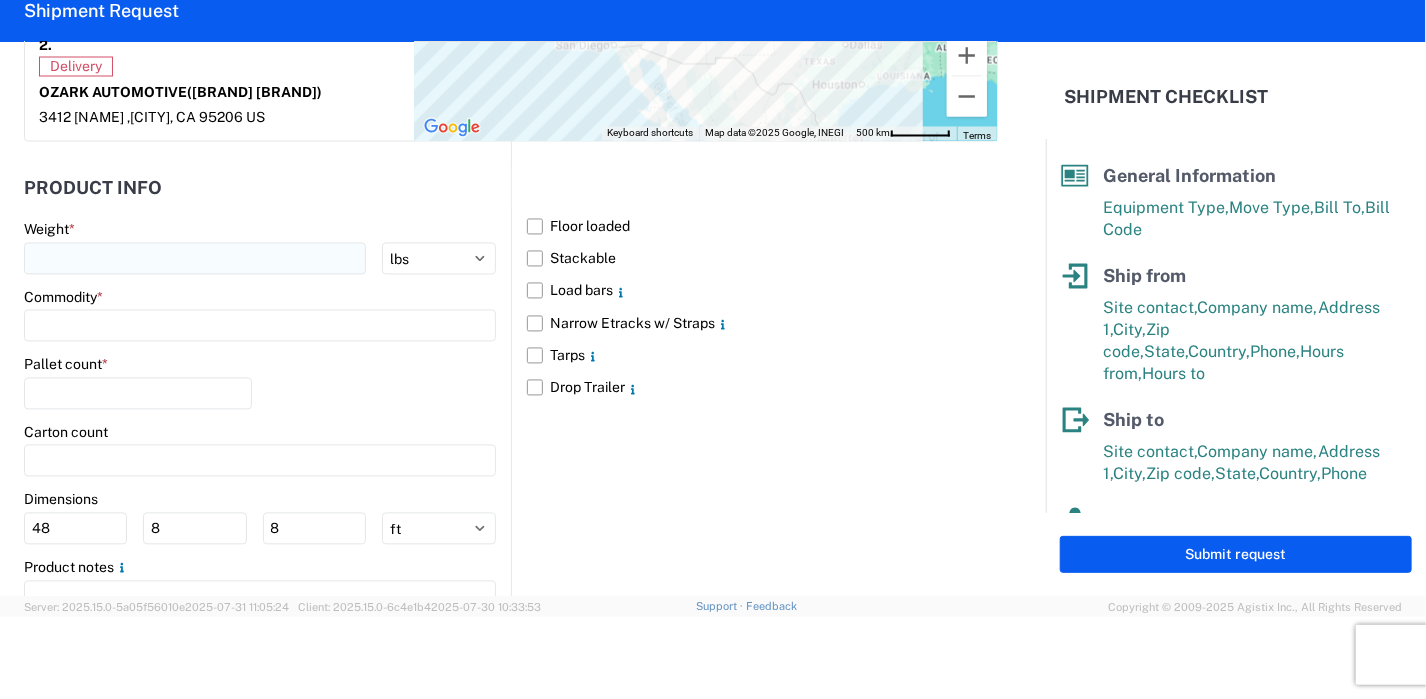 type on "APPOINTMENT CONFIRMATION 27424 ( NUHLE )
PO# 3117233A23NC00" 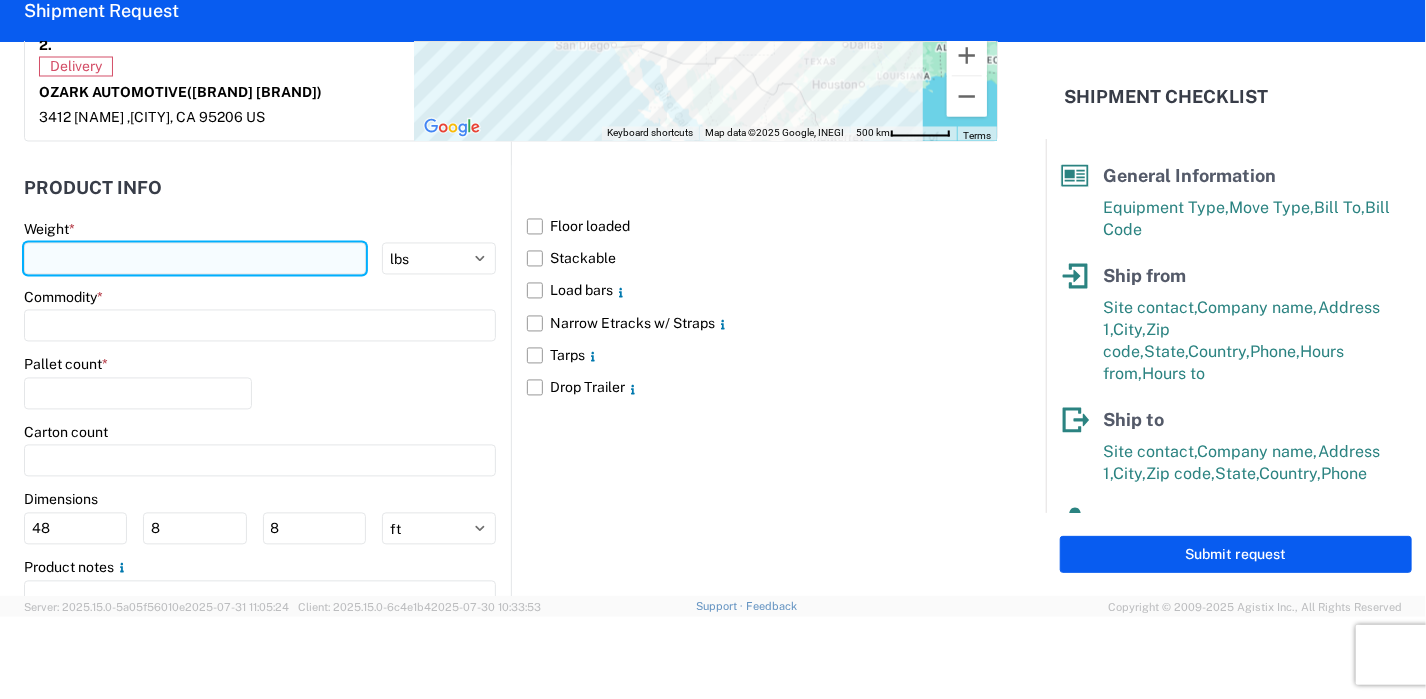 click 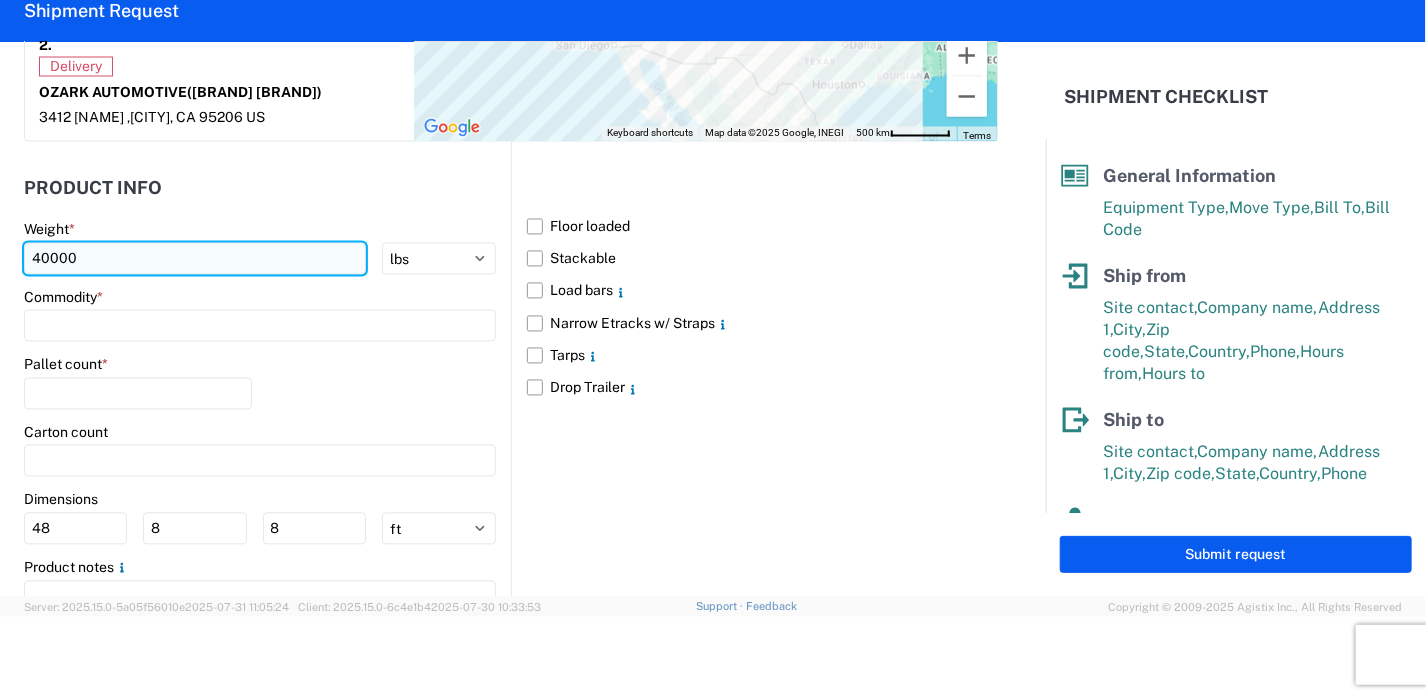 type on "40000" 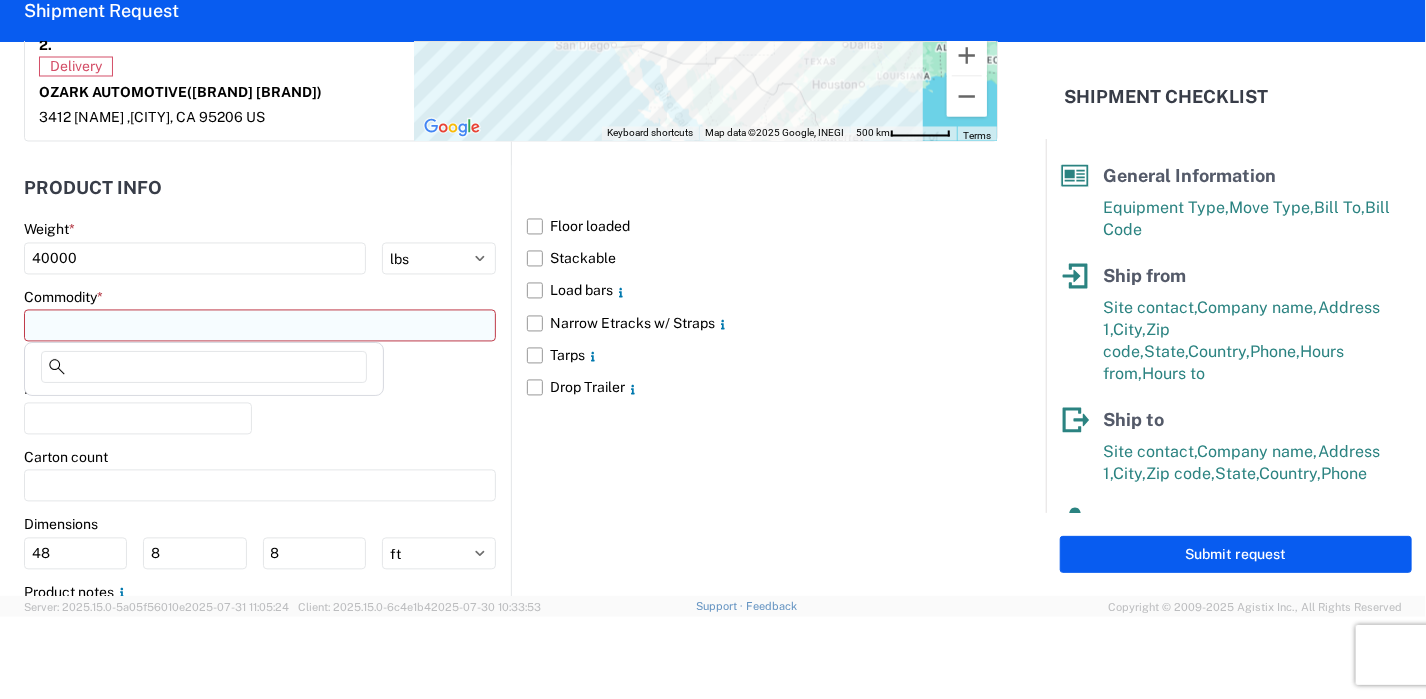 click 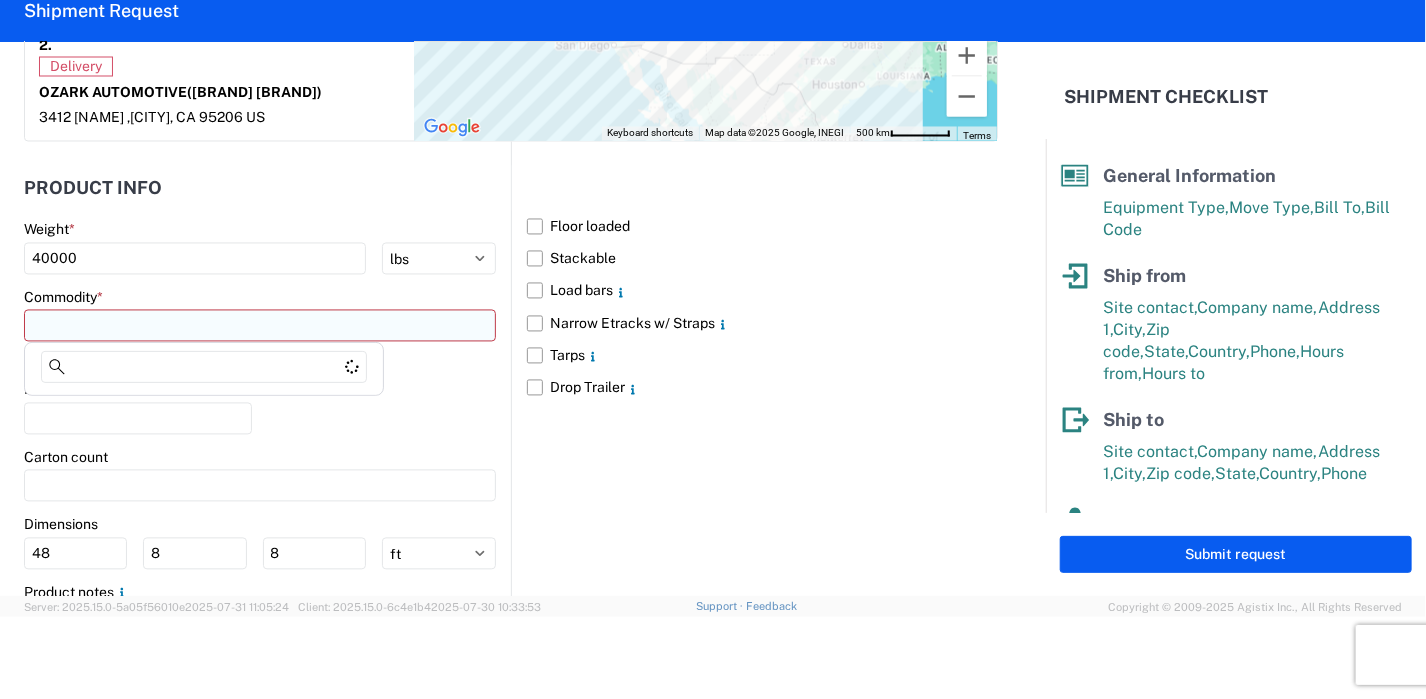 click 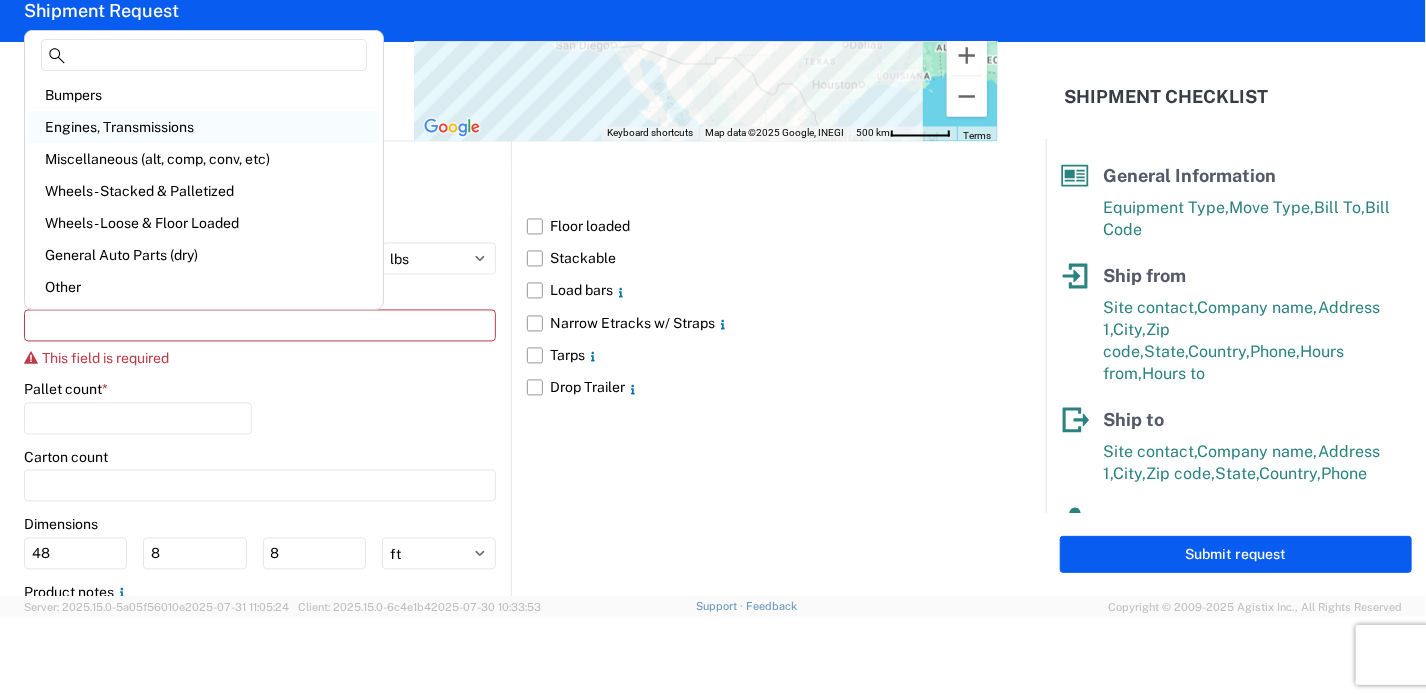 click on "Engines, Transmissions" 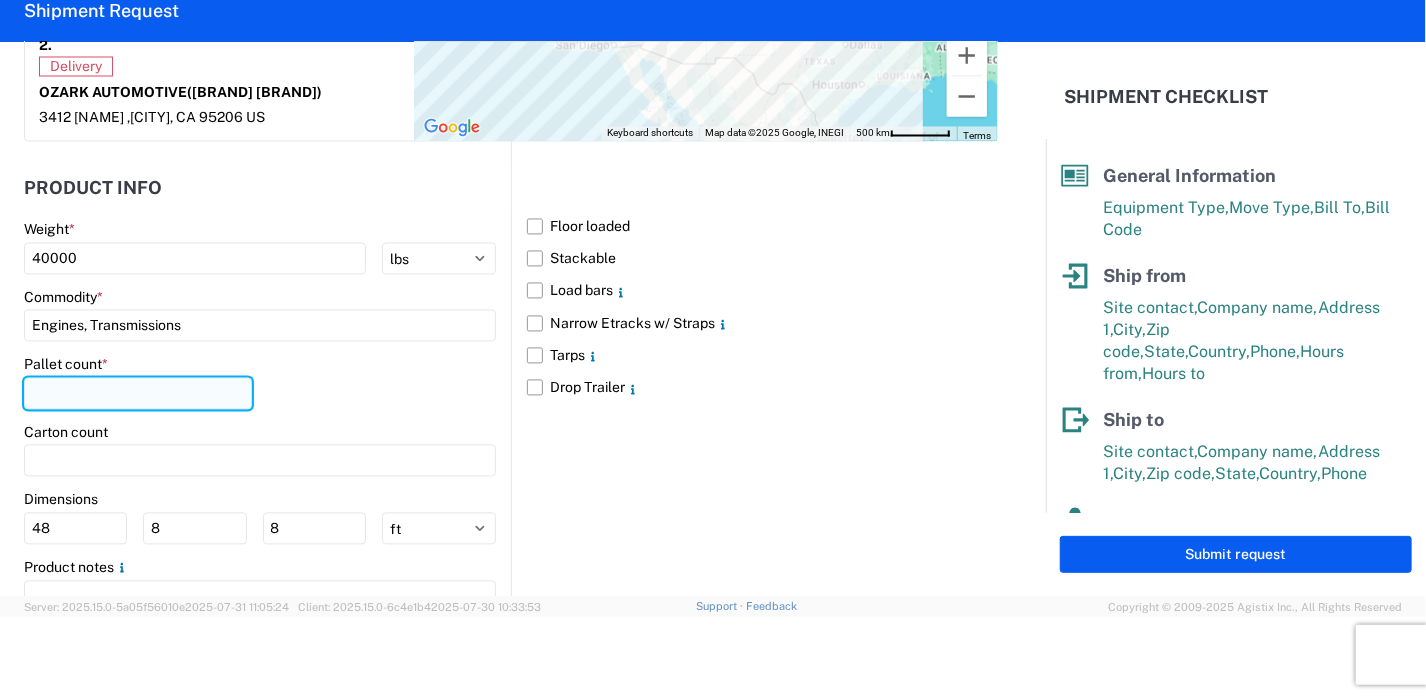 click 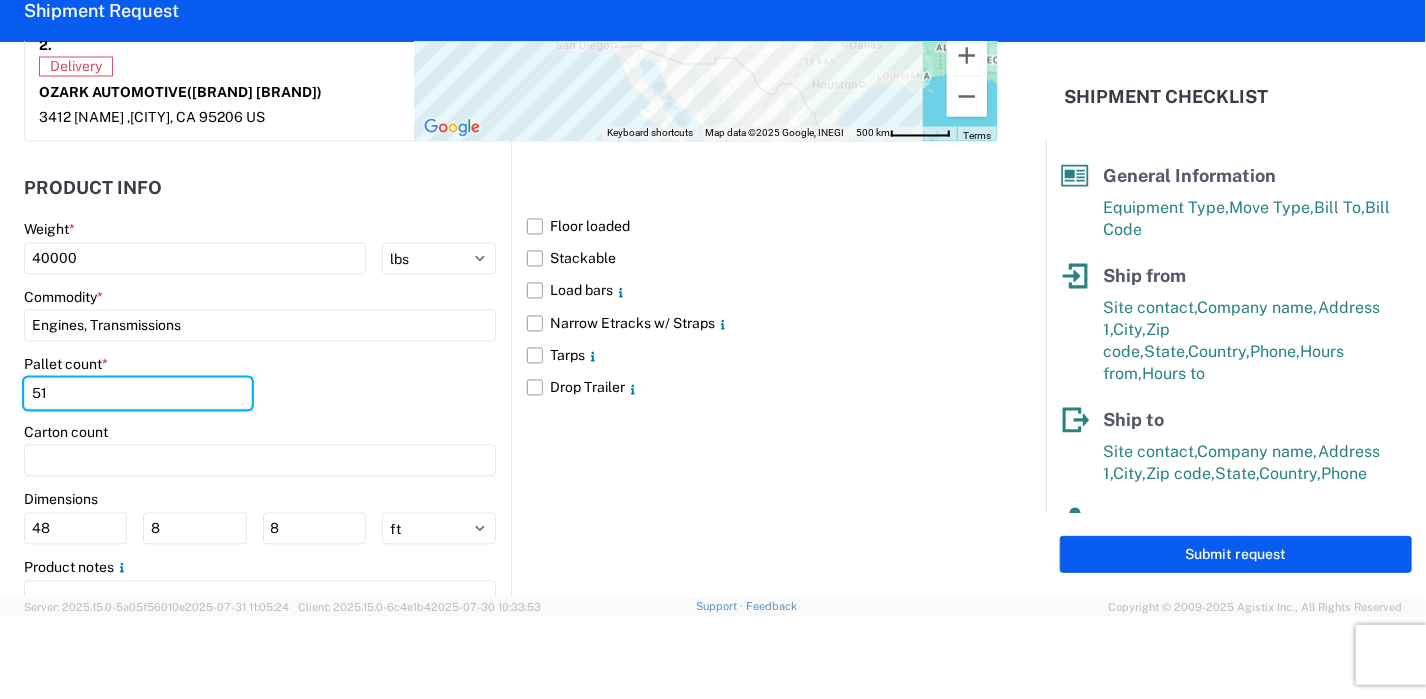 type on "51" 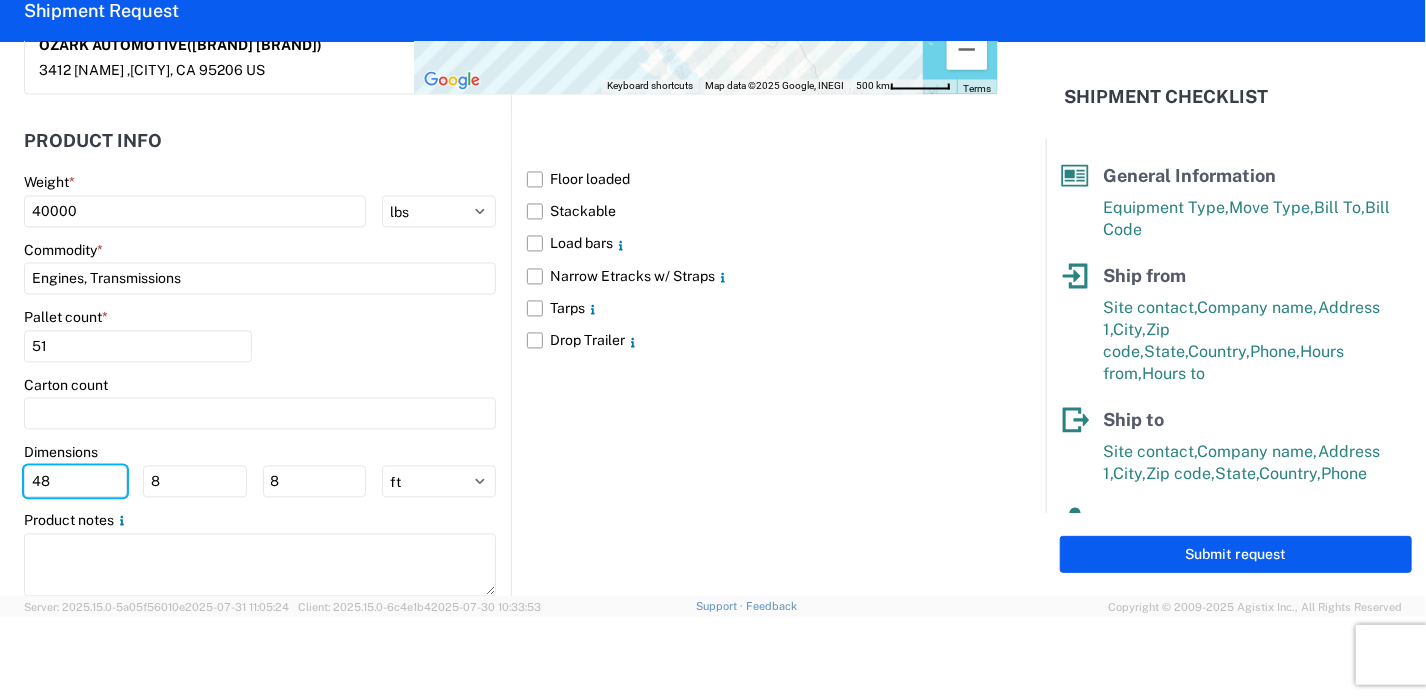 scroll, scrollTop: 1858, scrollLeft: 0, axis: vertical 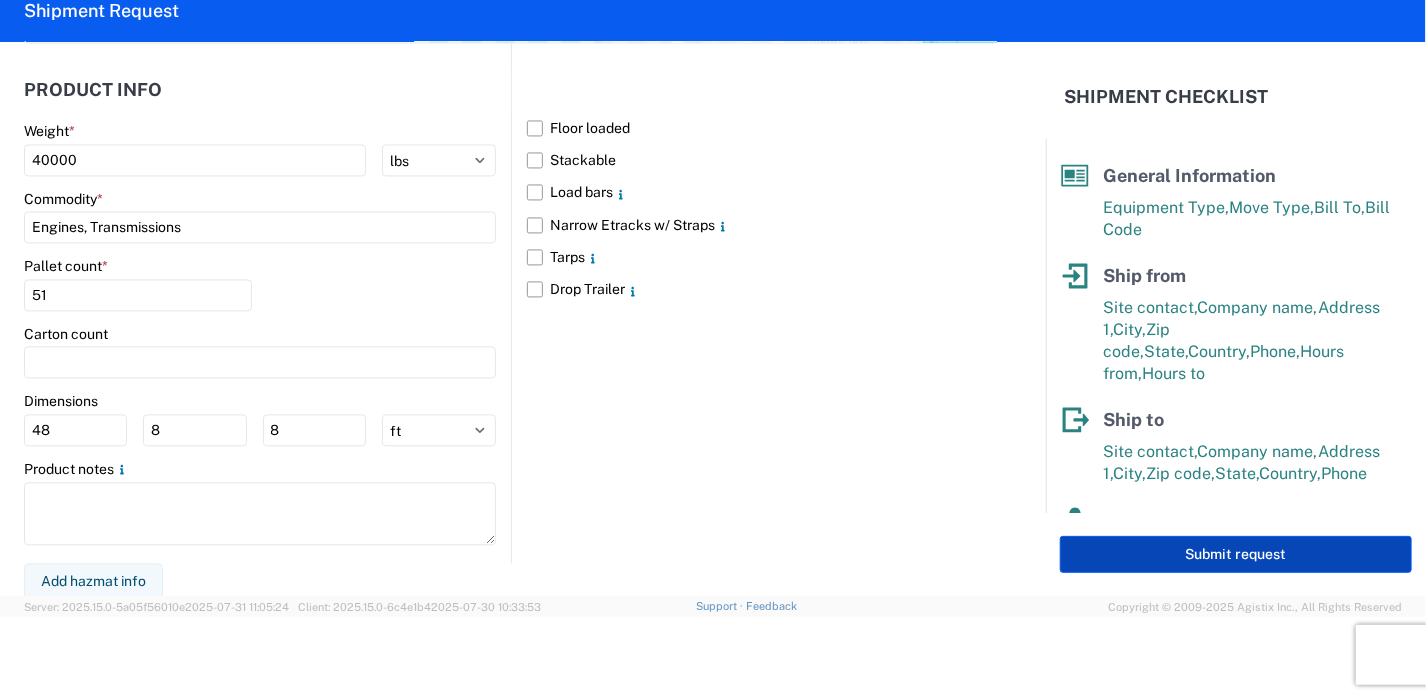 click on "Submit request" 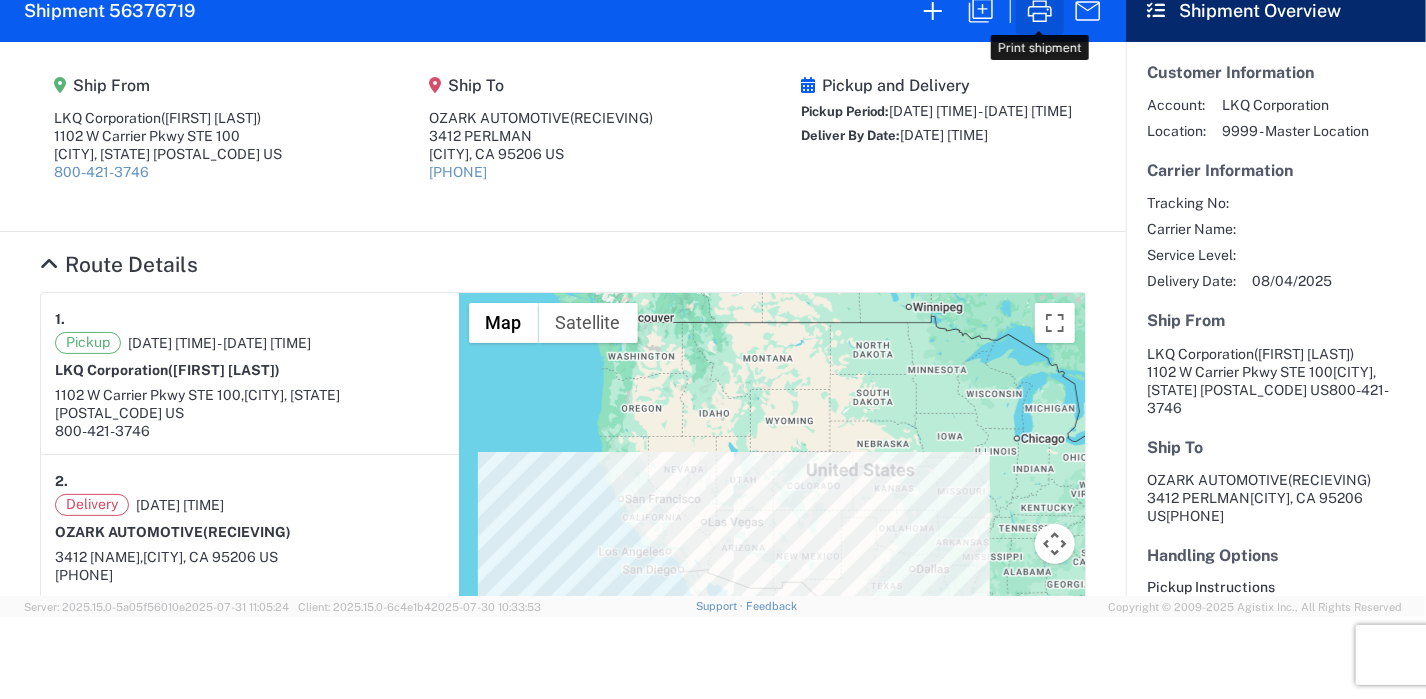 click 